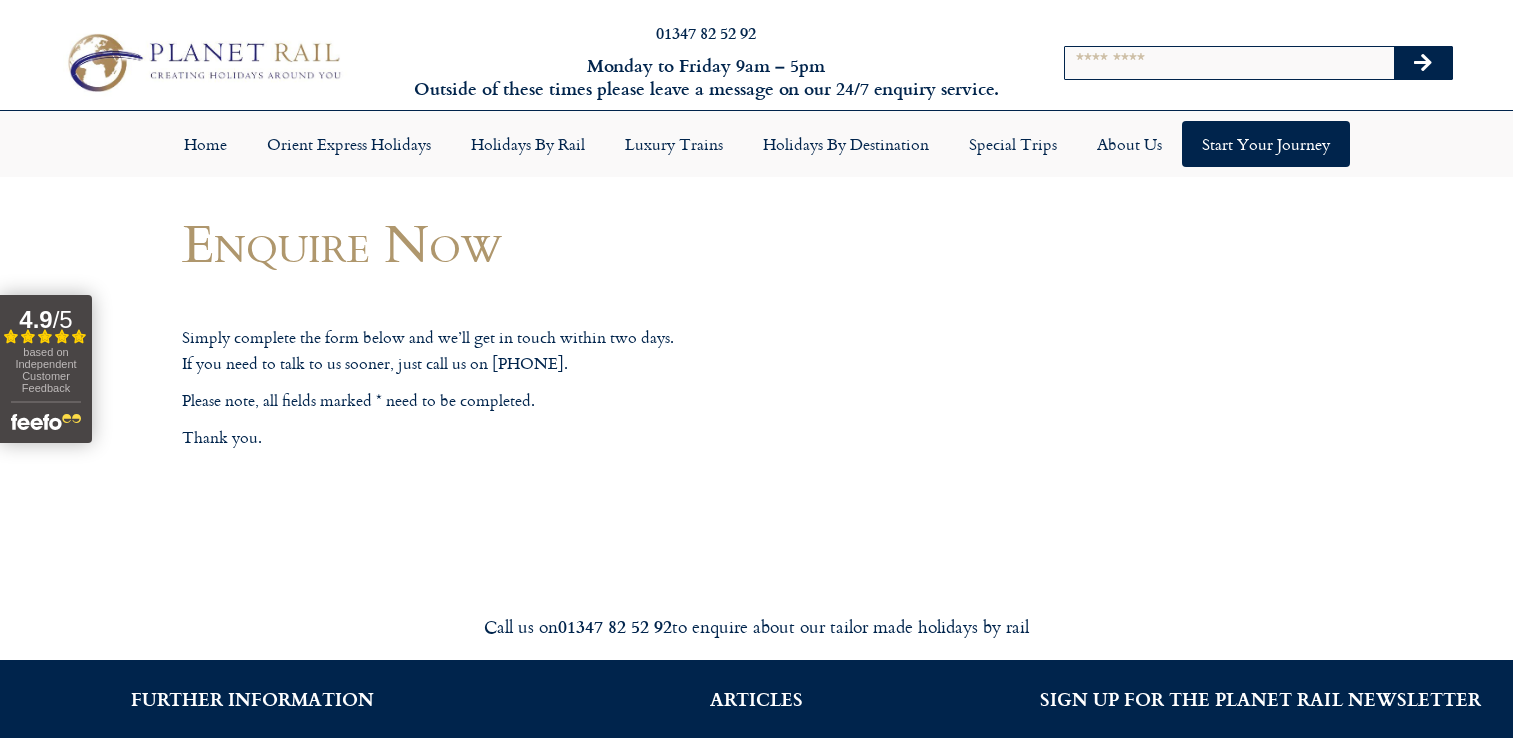 scroll, scrollTop: 0, scrollLeft: 0, axis: both 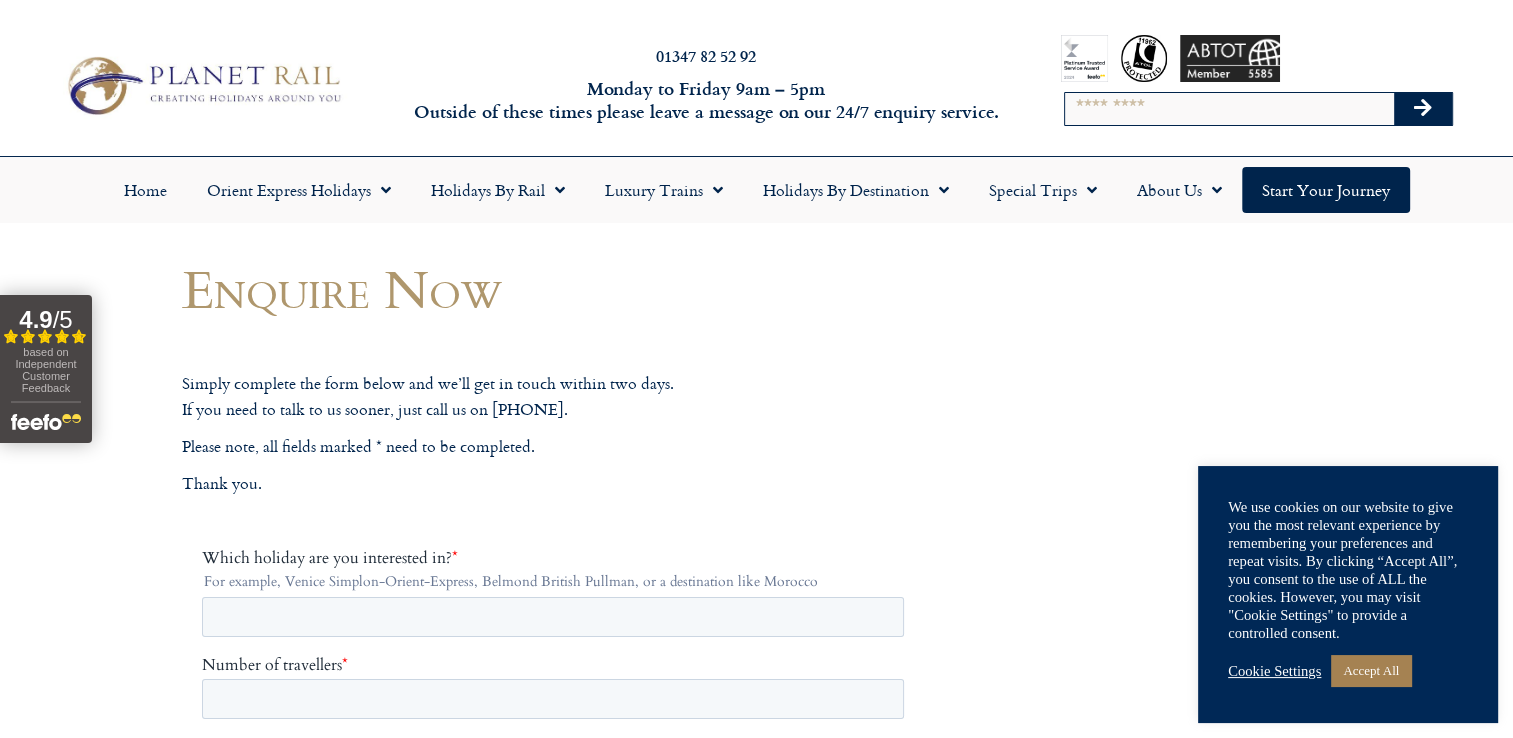 click on "Number of travellers *" at bounding box center (556, 665) 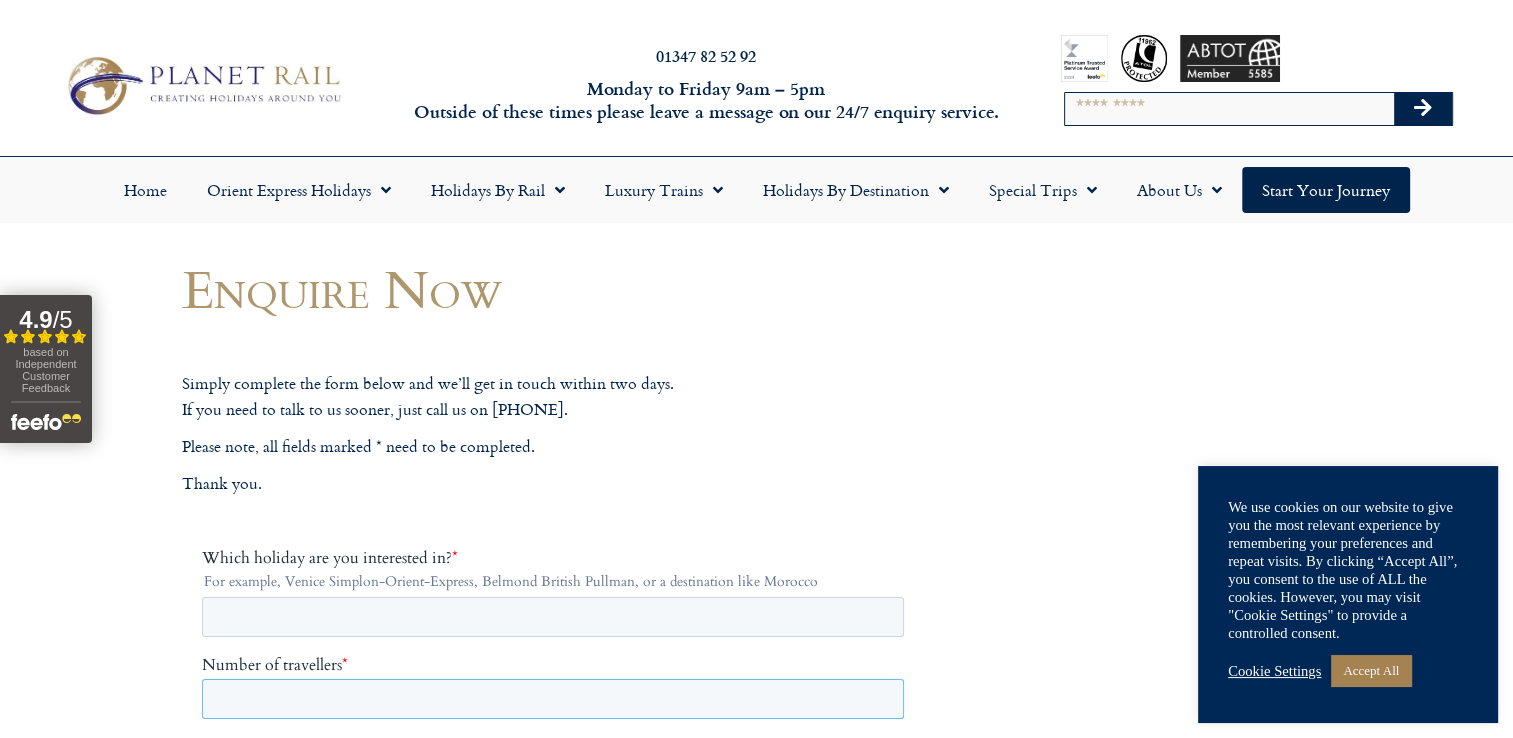 click on "Number of travellers *" at bounding box center (552, 699) 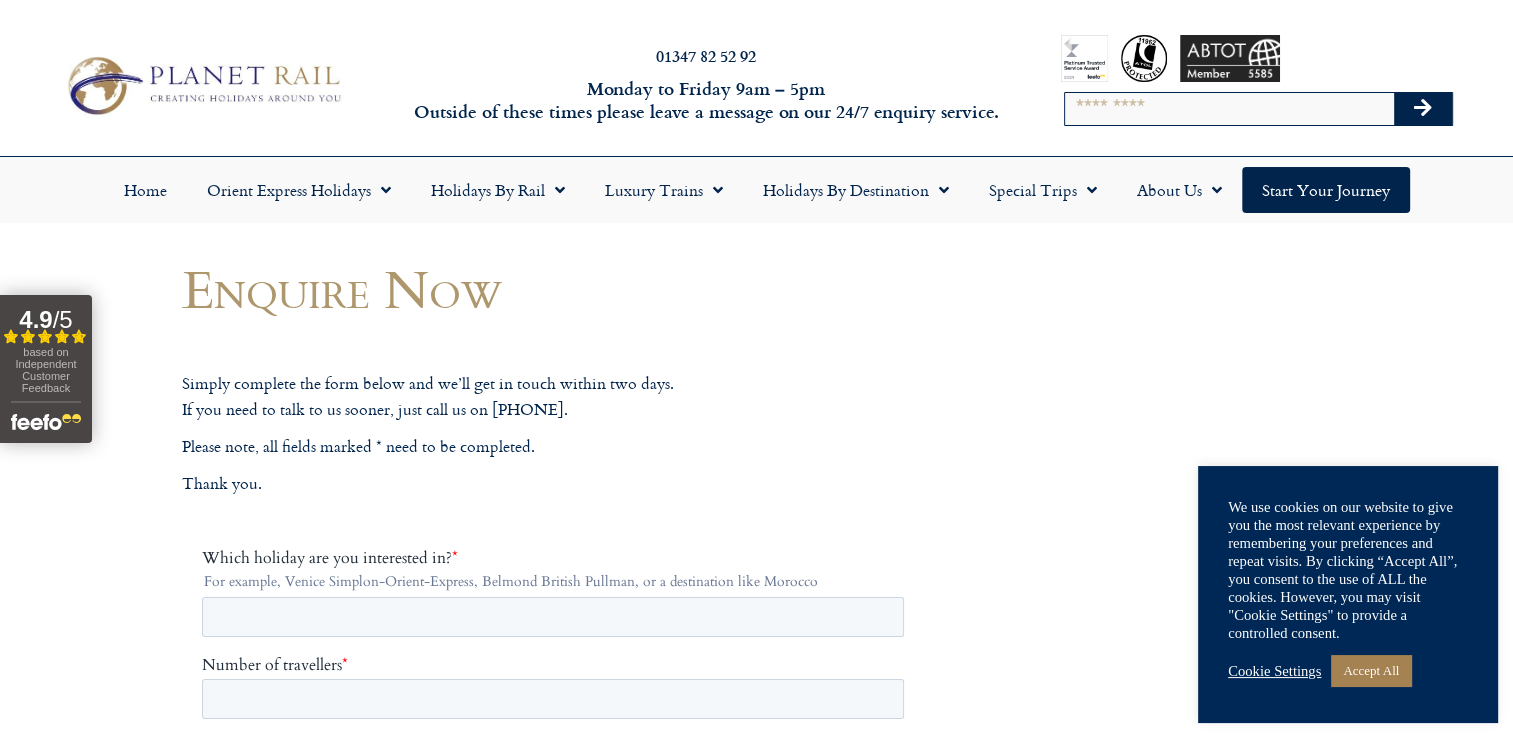 click on "Which holiday are you interested in? * For example, Venice Simplon-Orient-Express, Belmond British Pullman, or a destination like Morocco" at bounding box center [556, 601] 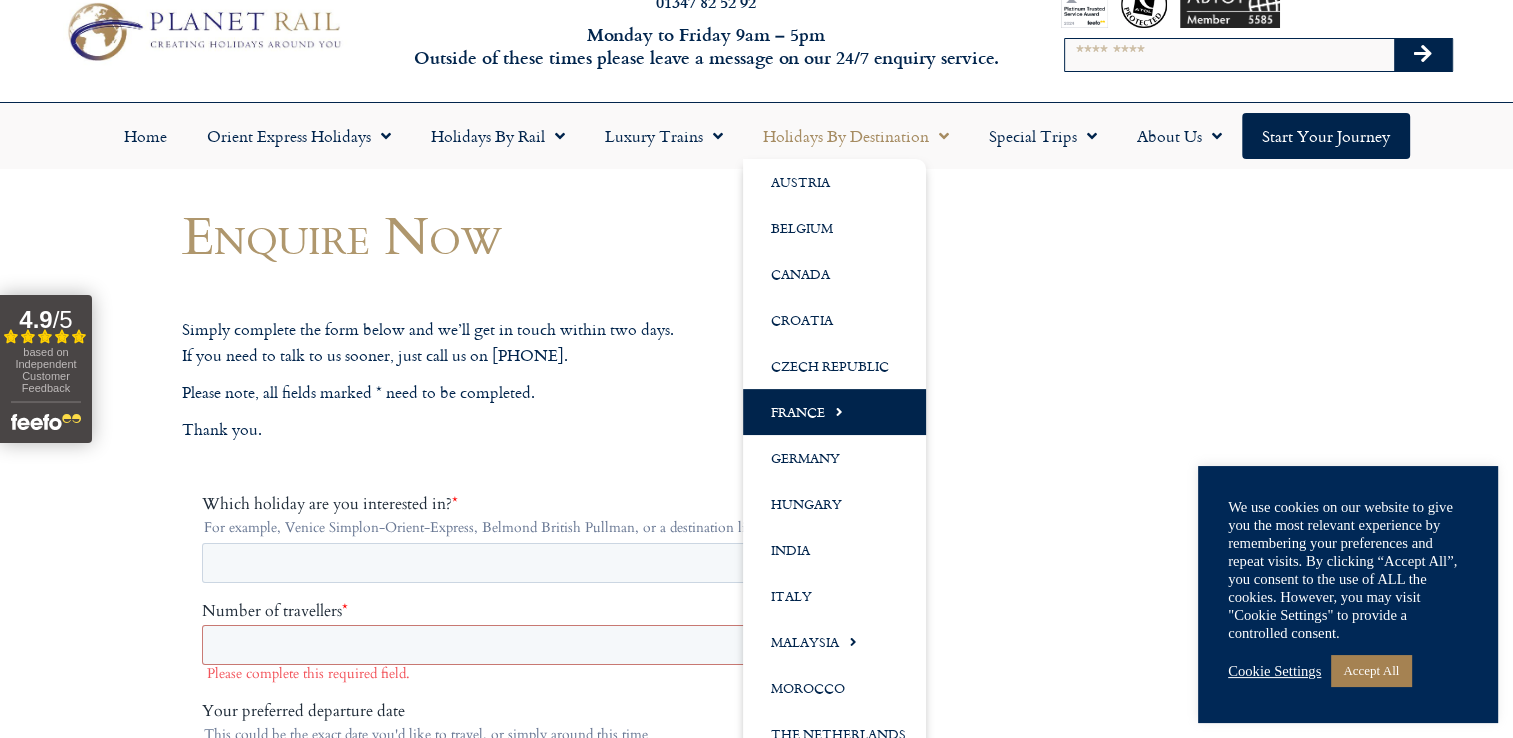 scroll, scrollTop: 200, scrollLeft: 0, axis: vertical 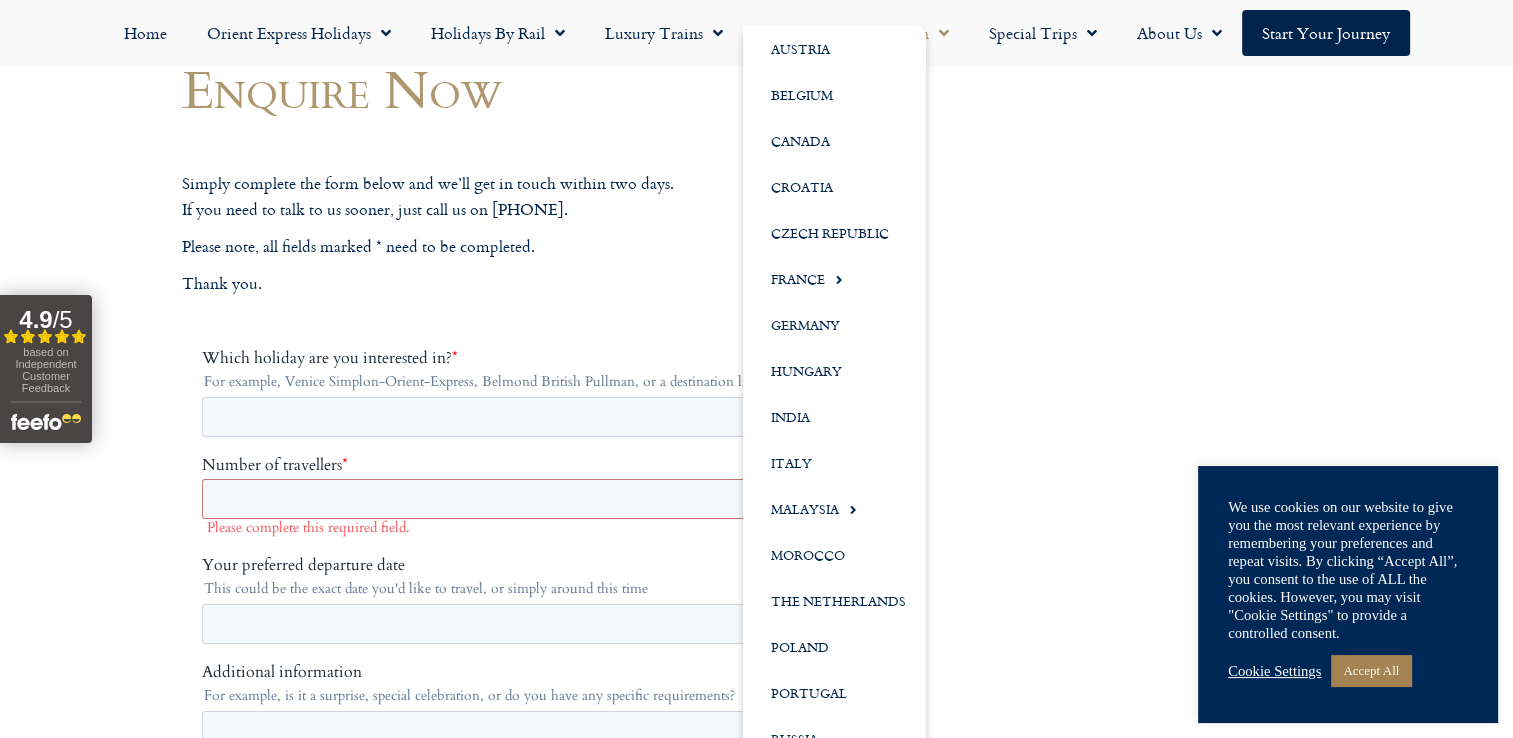 click on "Call us on  [PHONE]  to enquire about our tailor made holidays by rail
FURTHER INFORMATION
Insure your trip with Holiday Extras
Planet Rail on Facebook
Follow us on Twitter
Booking Conditions
Terms of Use
Privacy & Cookies
Employment Opportunities
Insure your trip with Holiday Extras
Planet Rail on Facebook
Follow us on Twitter
Booking Conditions
Terms of Use
Privacy & Cookies
Employment Opportunities
ARTICLES
Art at the Belvedere Palace in Vienna" at bounding box center (756, 1136) 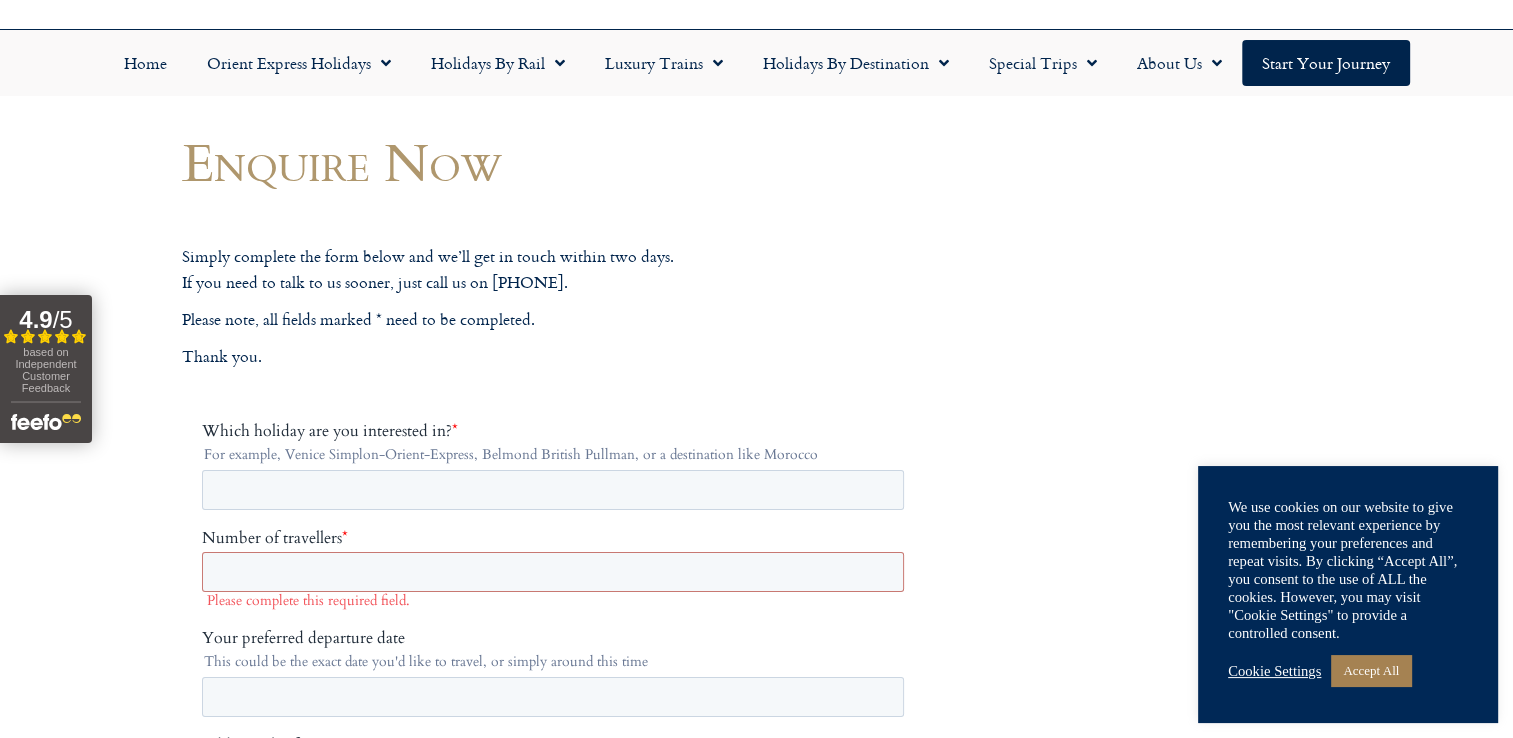 scroll, scrollTop: 0, scrollLeft: 0, axis: both 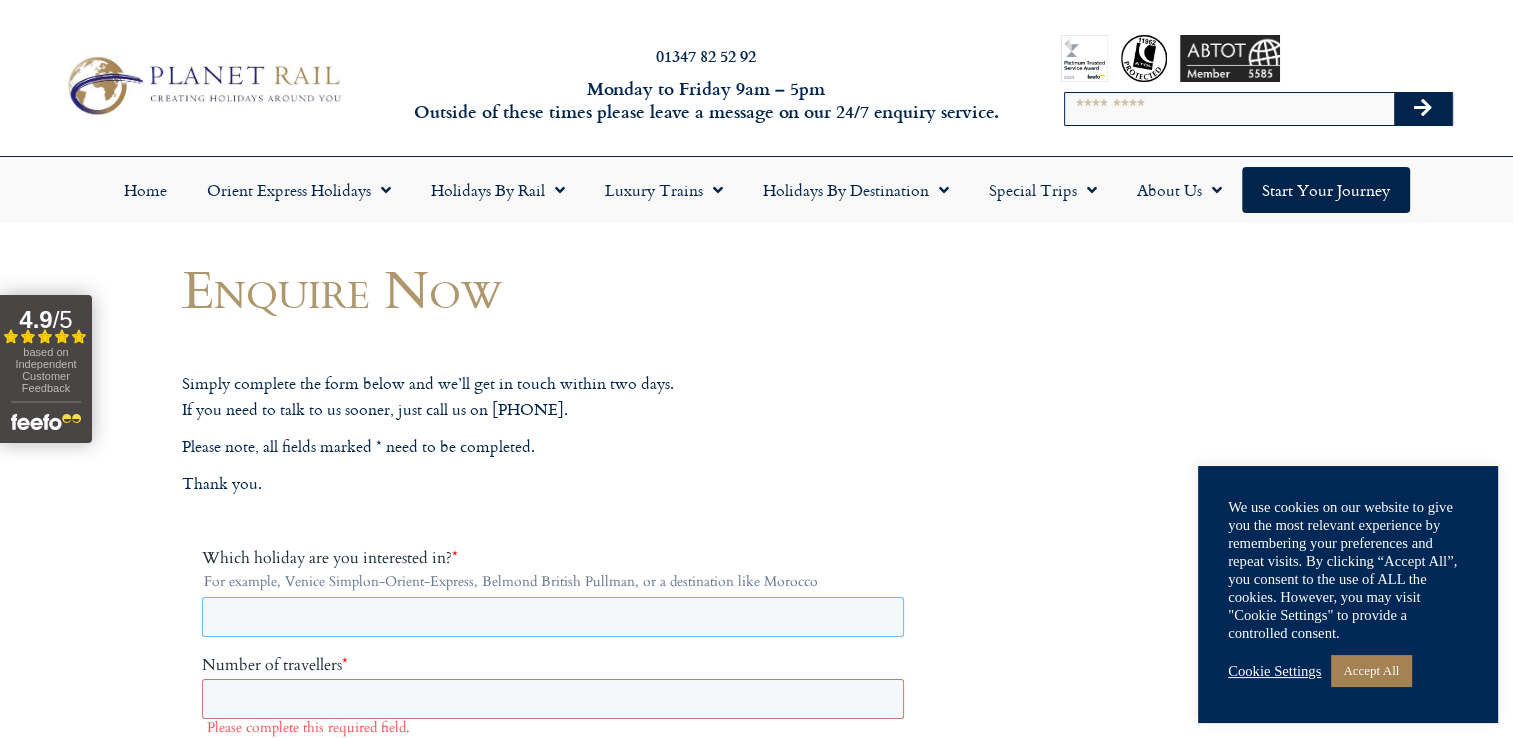 click on "Which holiday are you interested in? *" at bounding box center [552, 617] 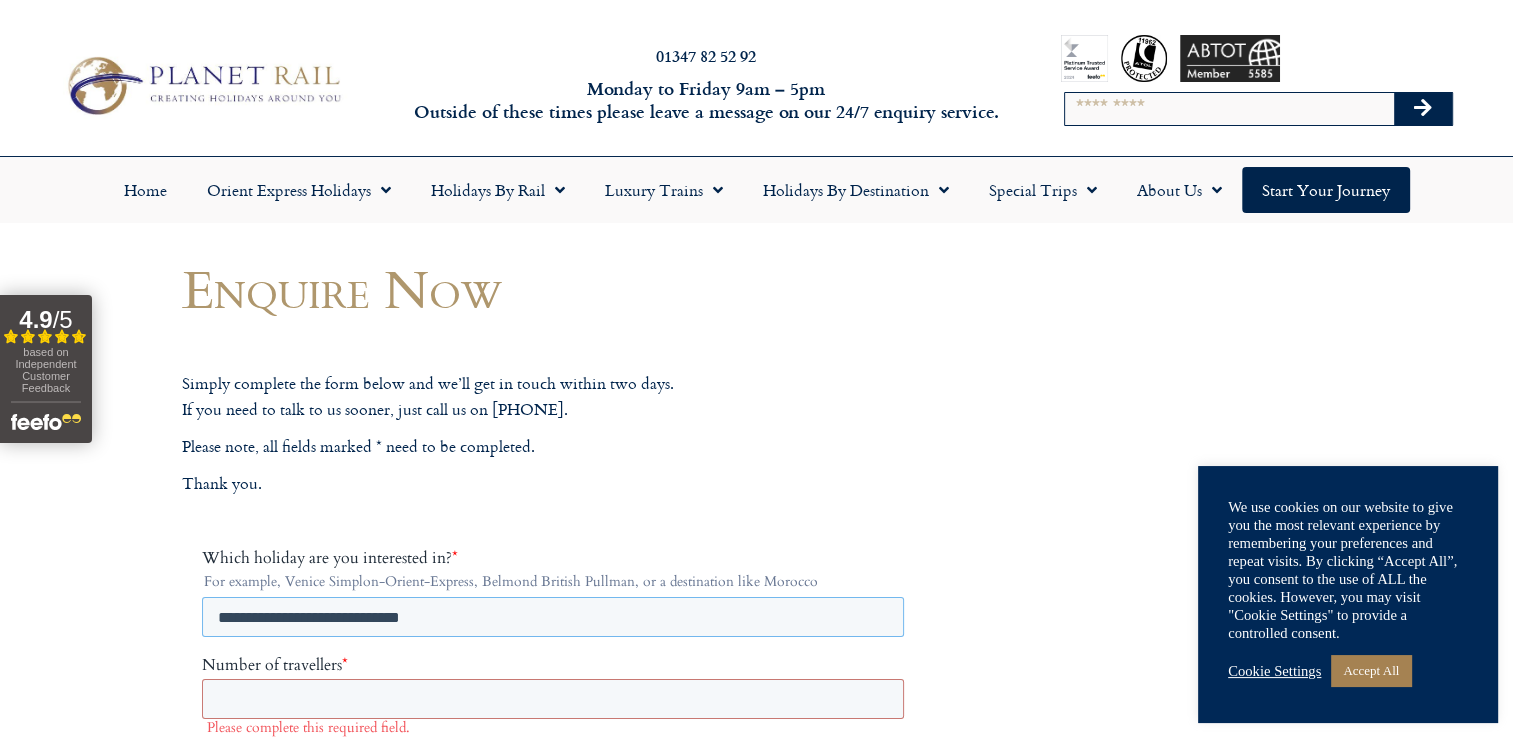 drag, startPoint x: 430, startPoint y: 609, endPoint x: 419, endPoint y: 612, distance: 11.401754 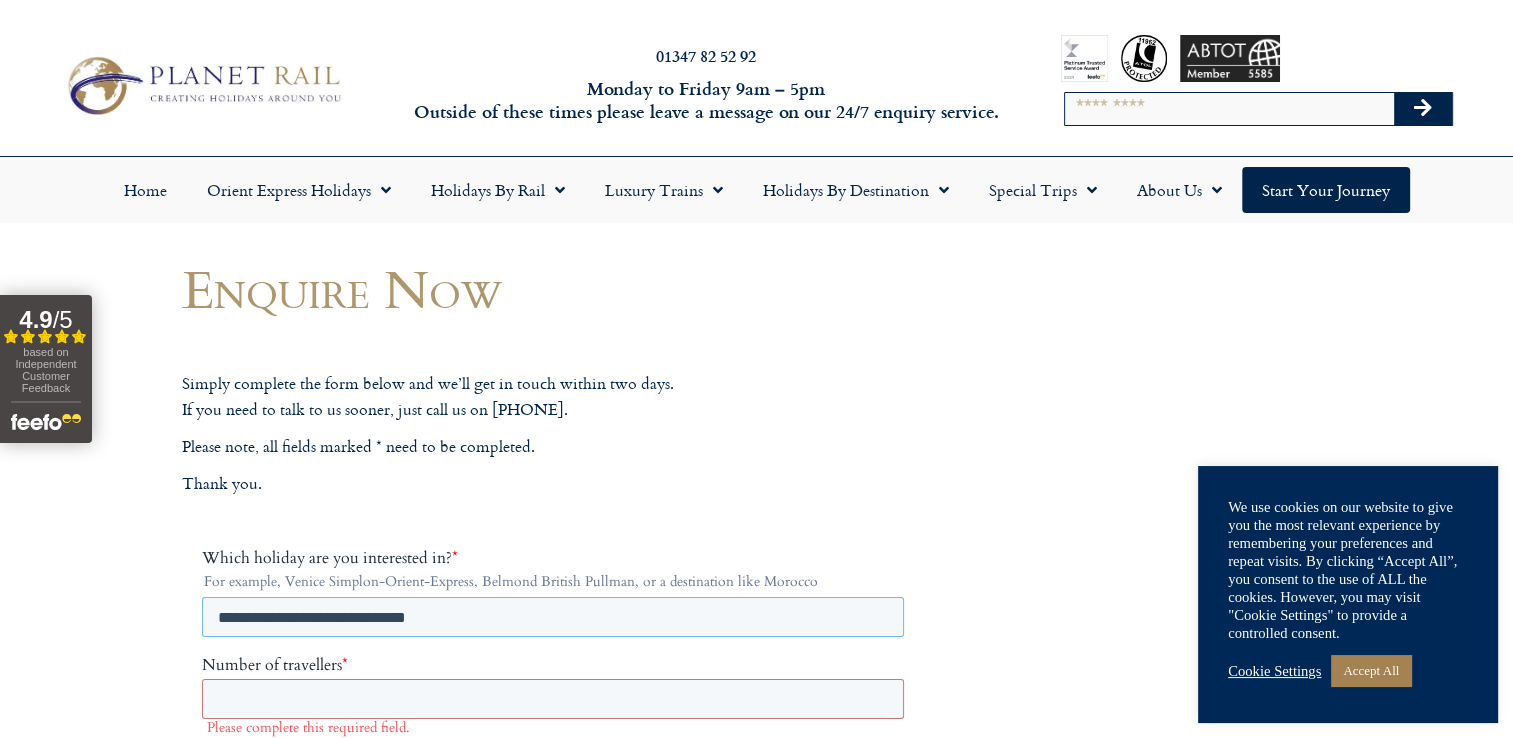 type on "**********" 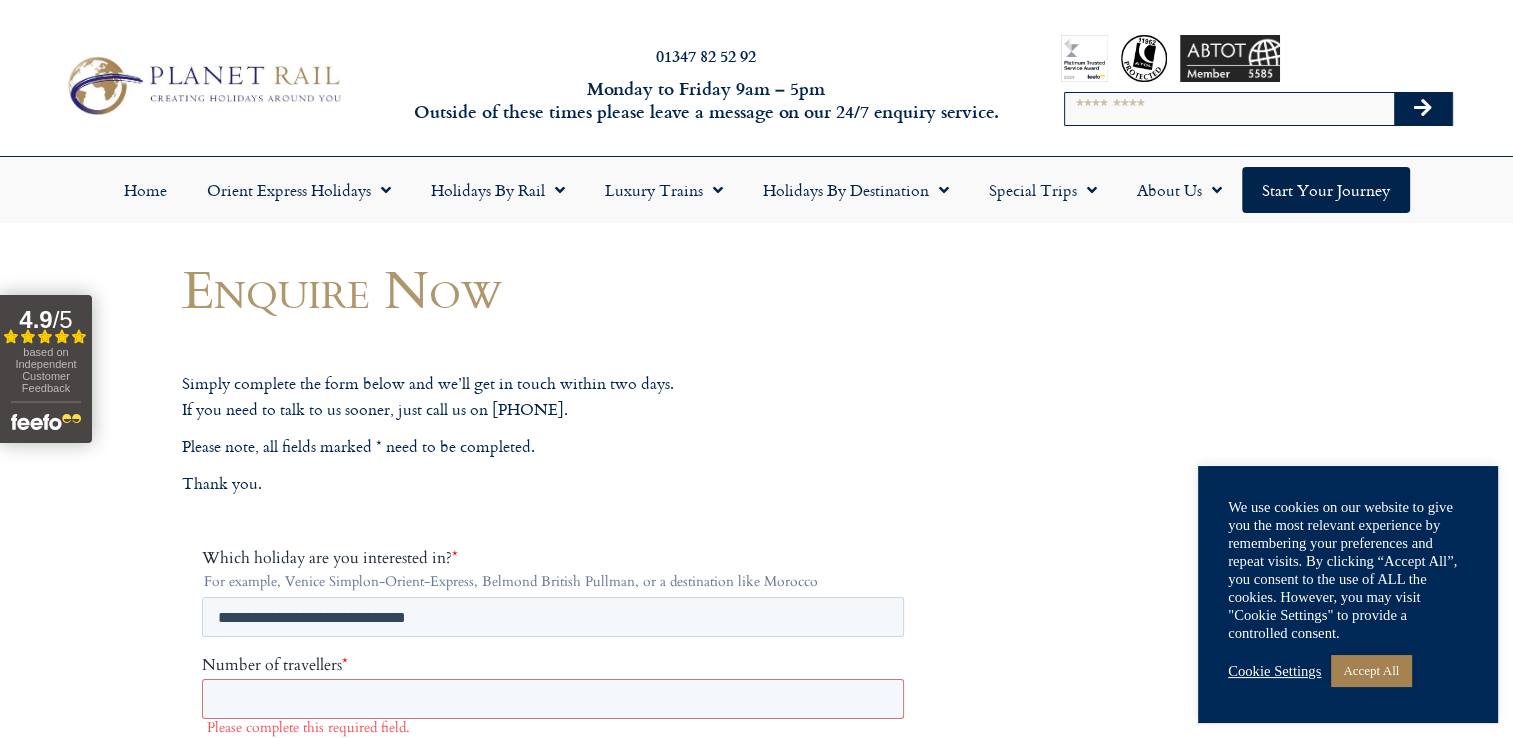 click on "Number of travellers" at bounding box center [271, 665] 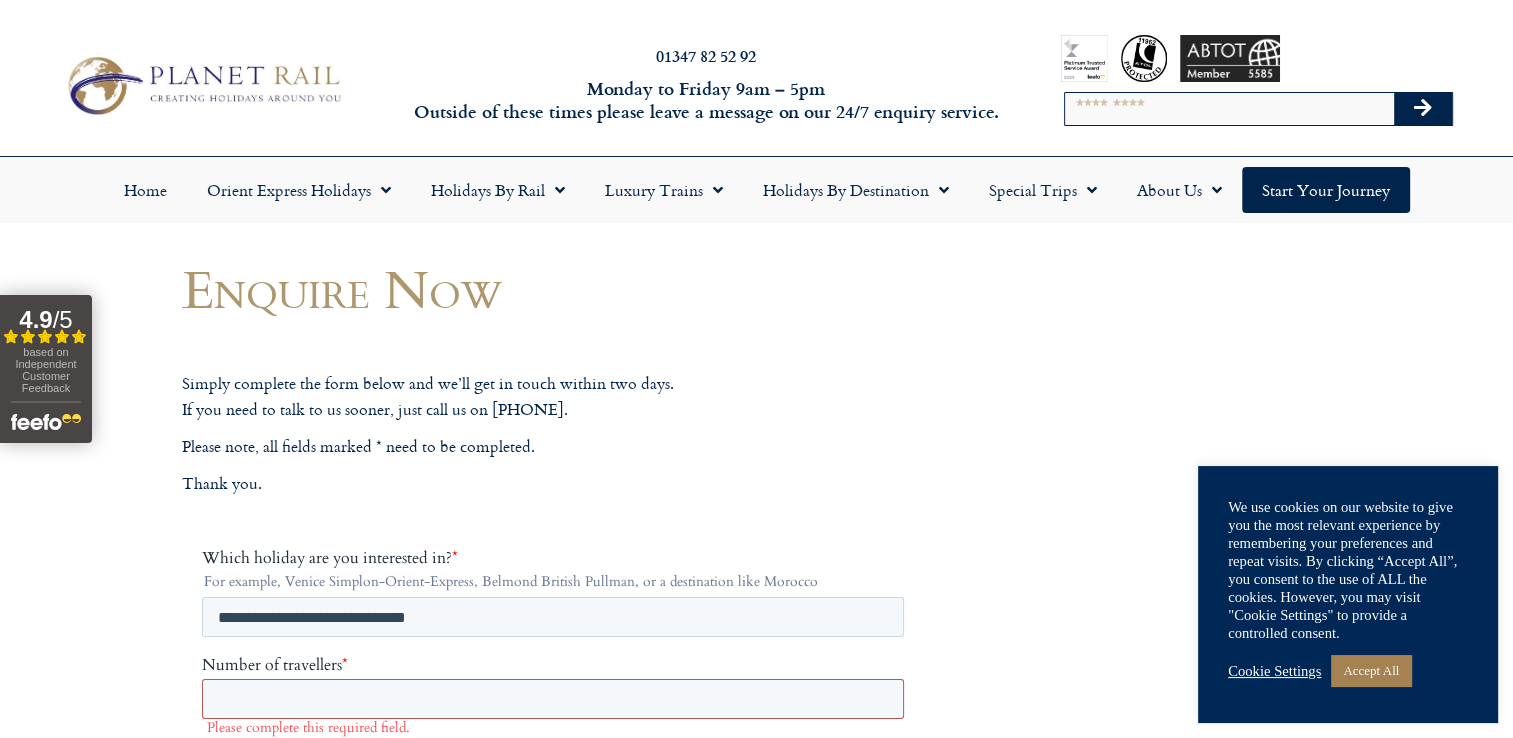 click on "Number of travellers *" at bounding box center (552, 699) 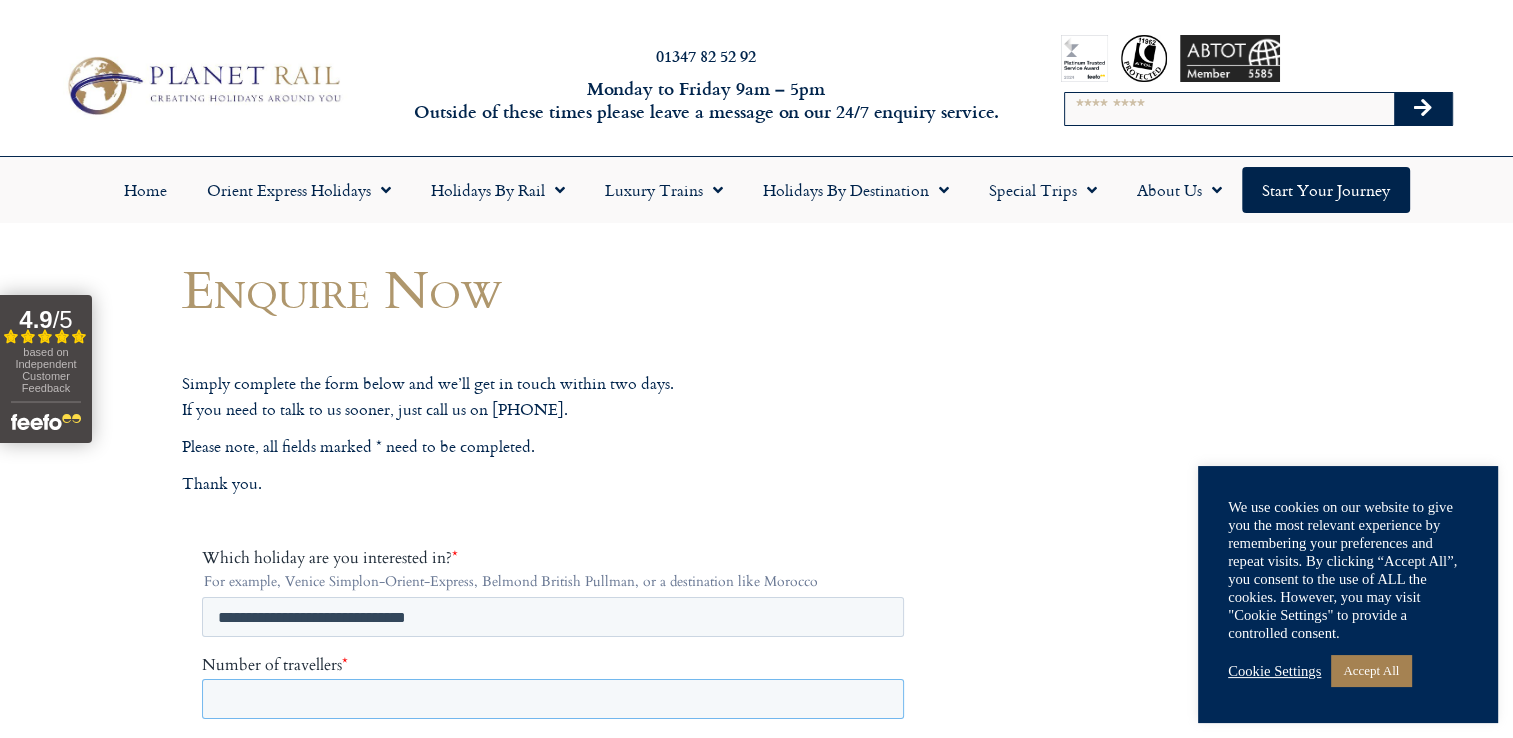 click on "Number of travellers *" at bounding box center (552, 699) 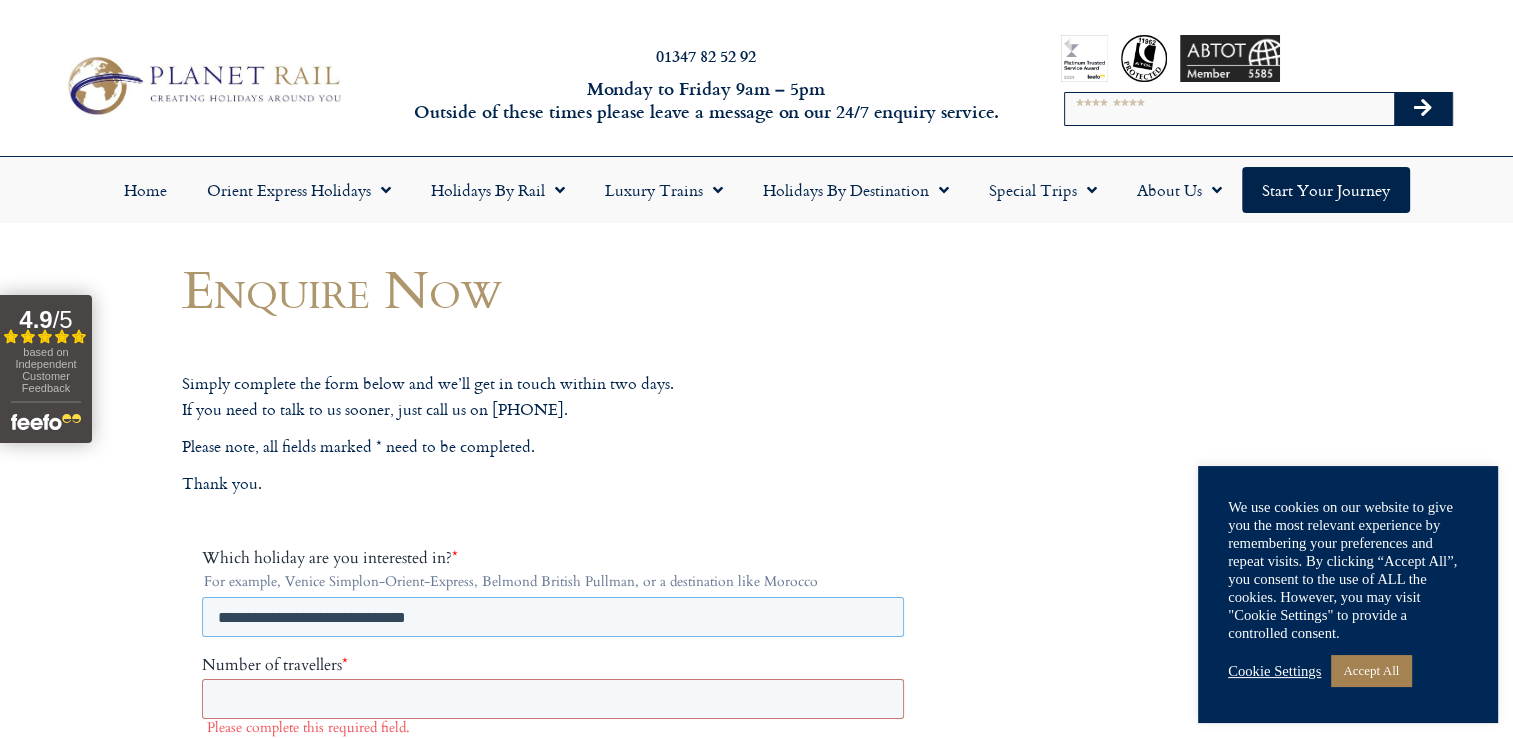 click on "**********" at bounding box center (552, 617) 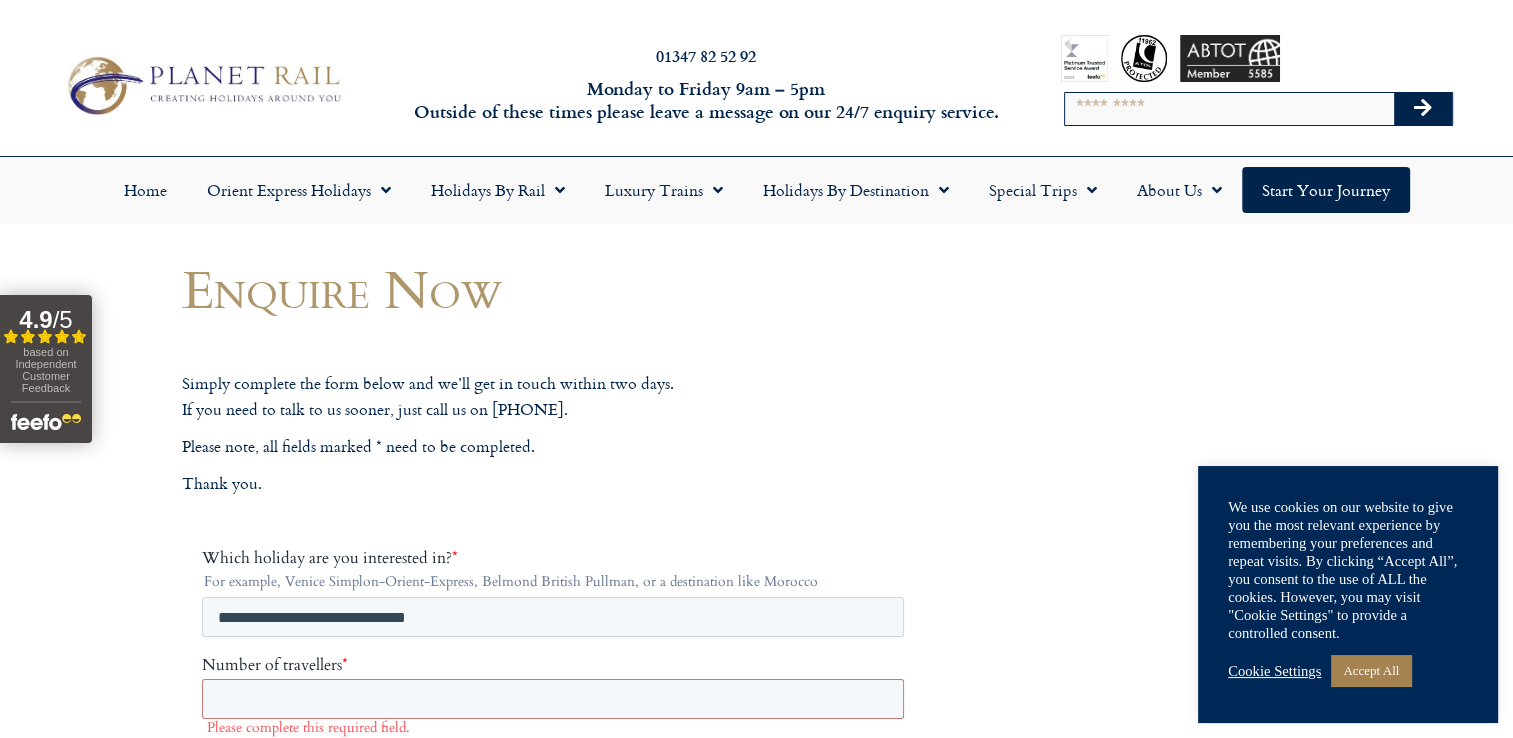 click on "Please complete this required field." at bounding box center [558, 728] 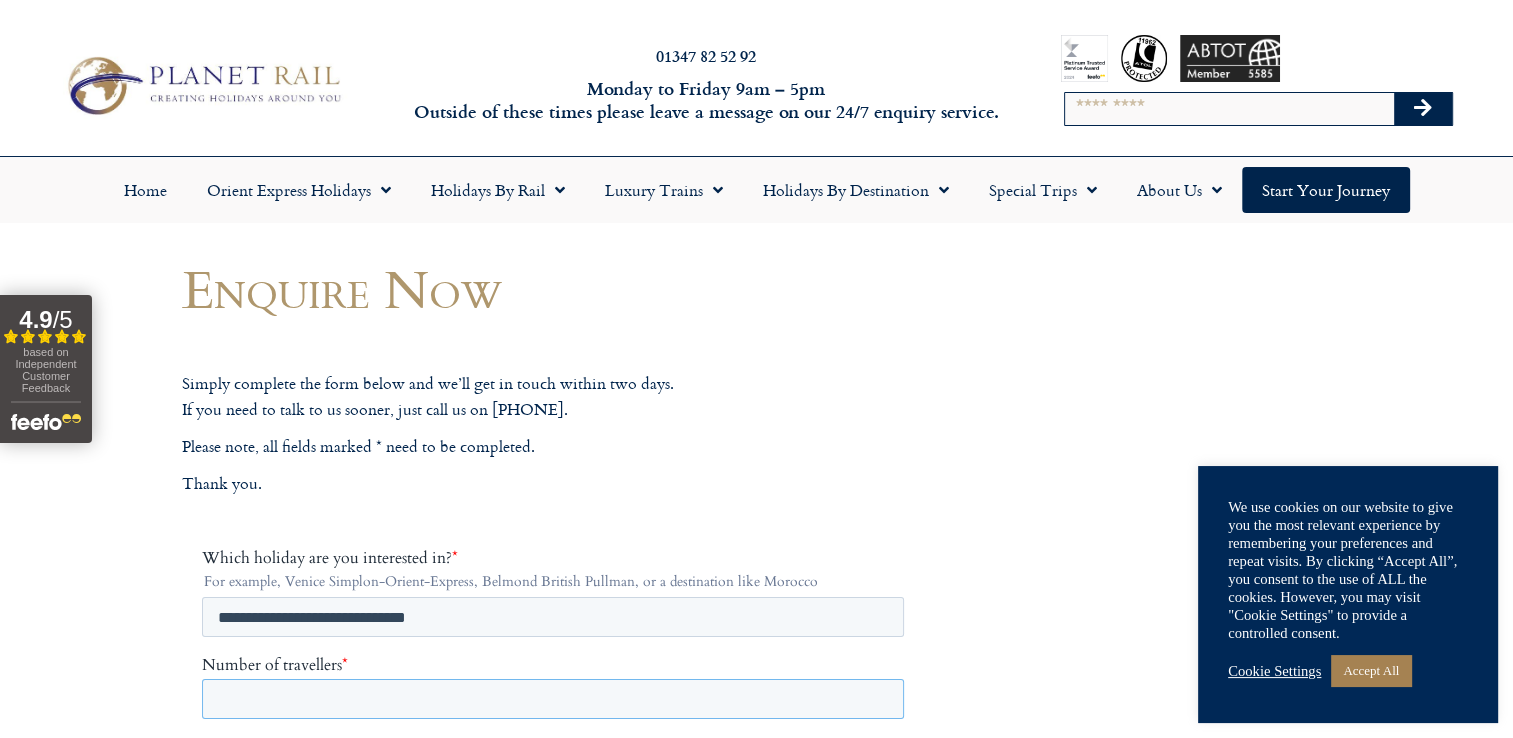 click on "Number of travellers *" at bounding box center [552, 699] 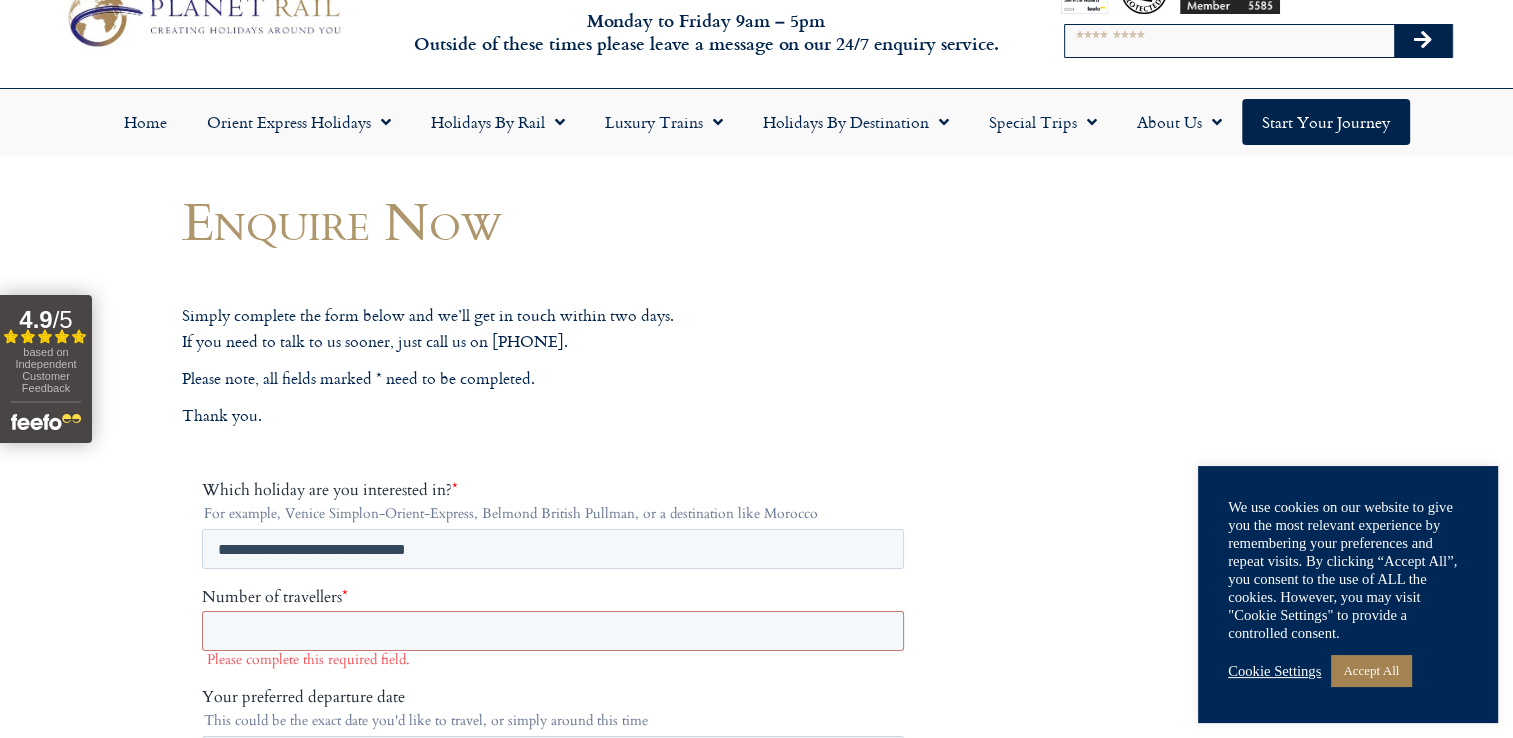 scroll, scrollTop: 100, scrollLeft: 0, axis: vertical 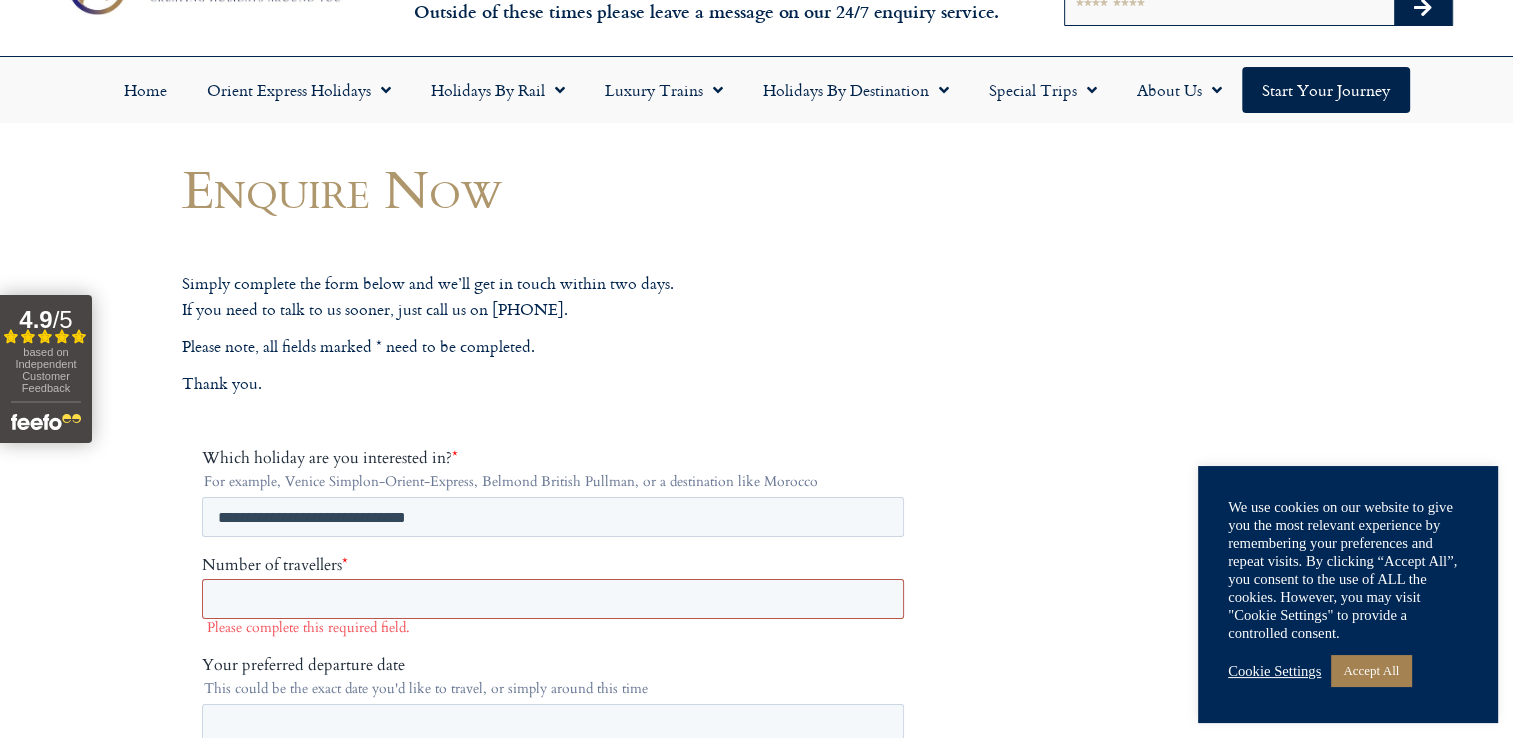 click on "Number of travellers *" at bounding box center (552, 599) 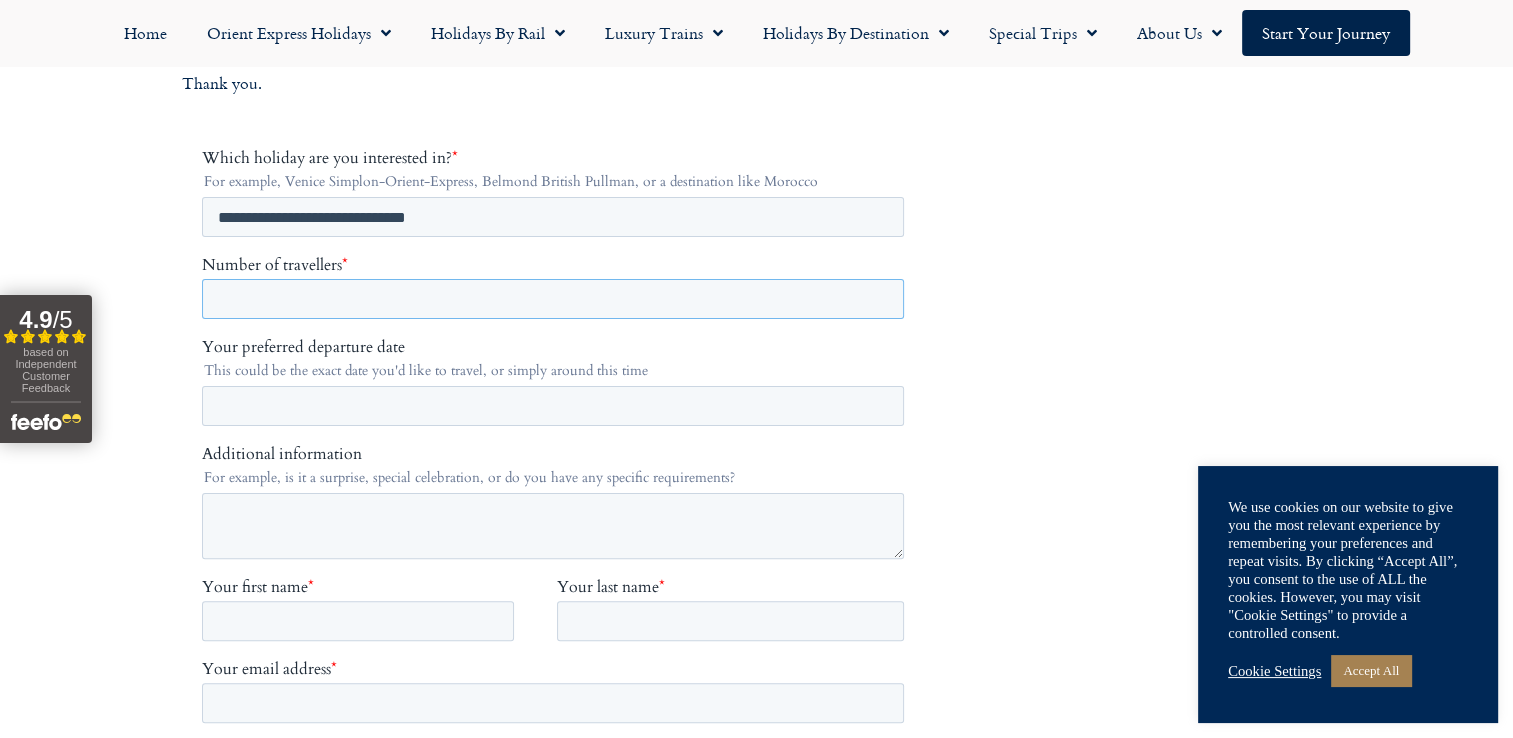 scroll, scrollTop: 600, scrollLeft: 0, axis: vertical 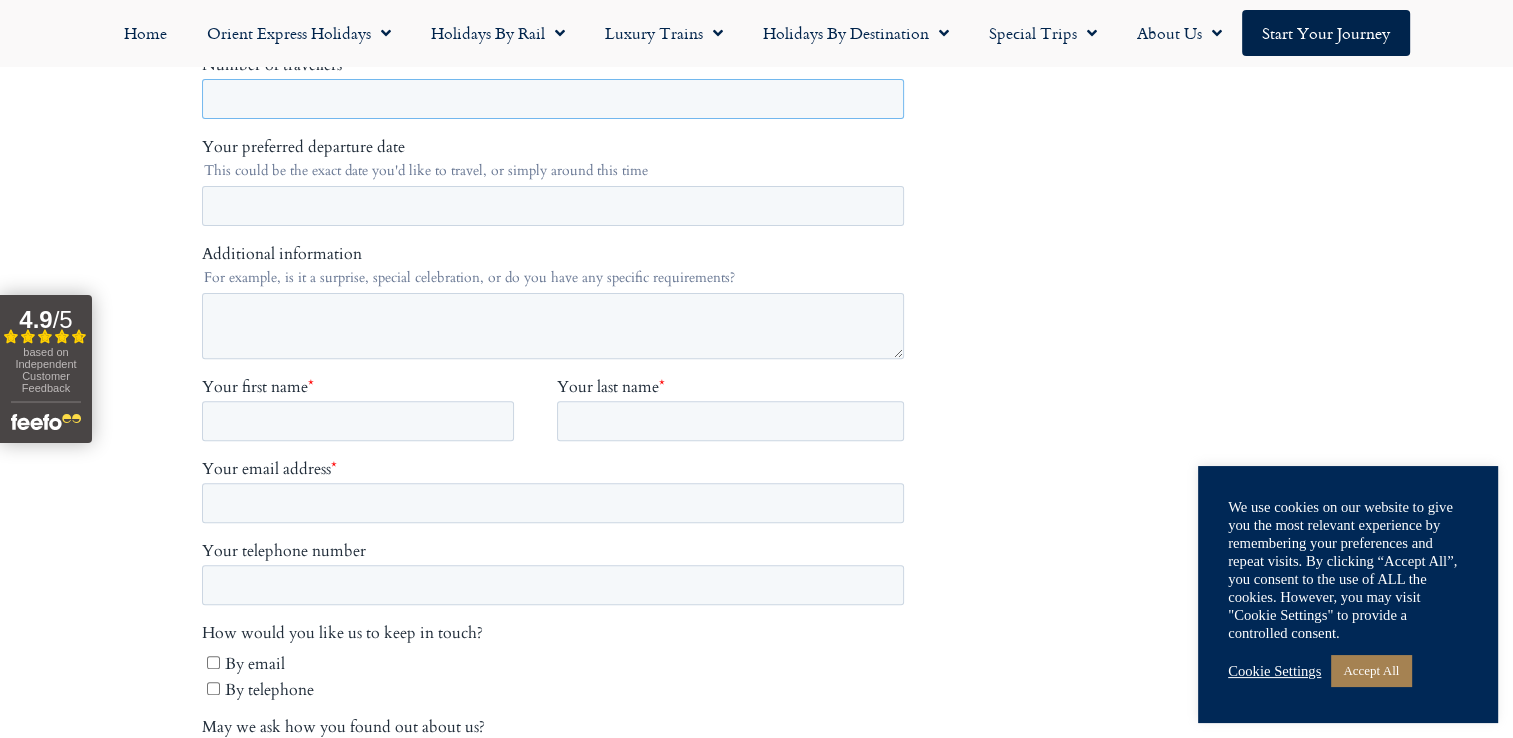 type on "*" 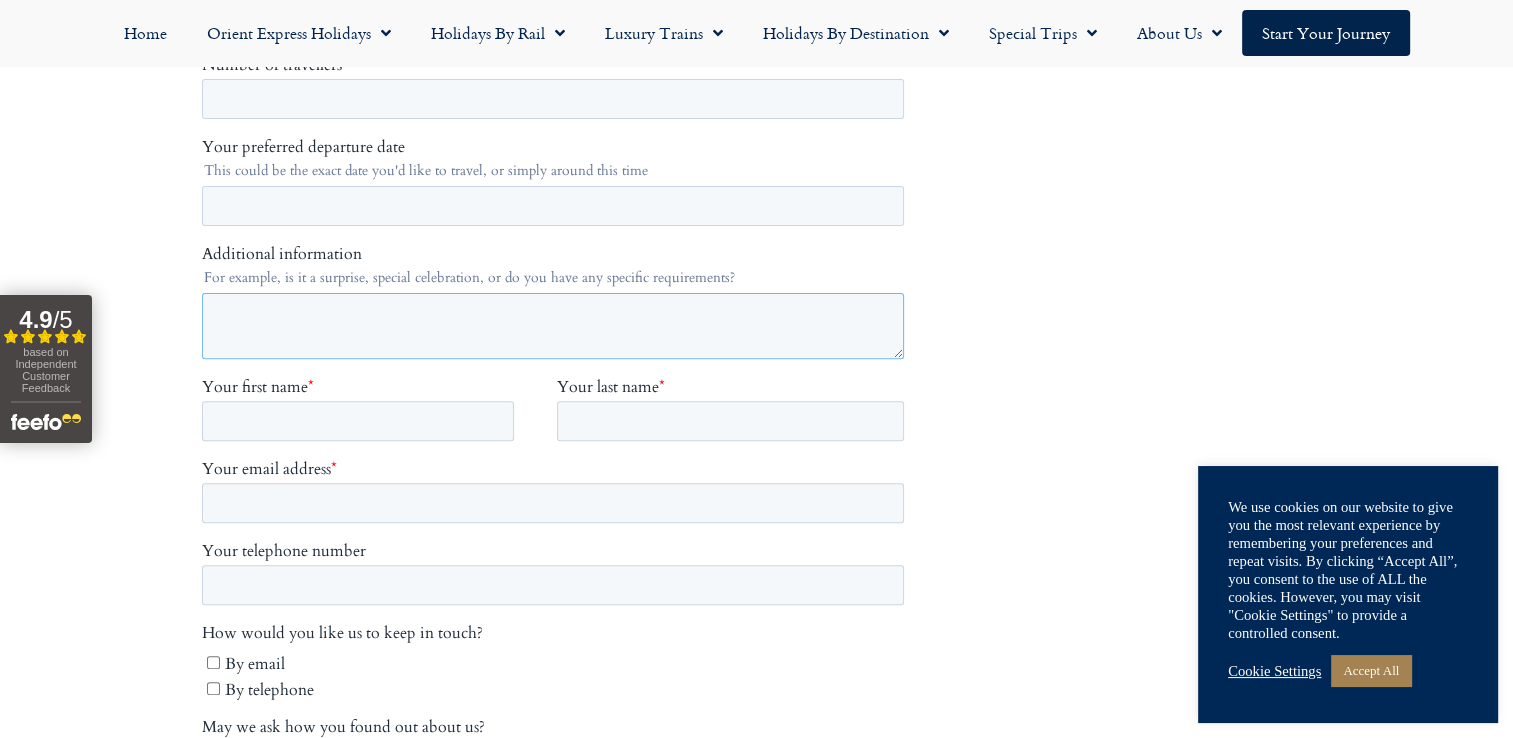 click on "Additional information" at bounding box center (552, 327) 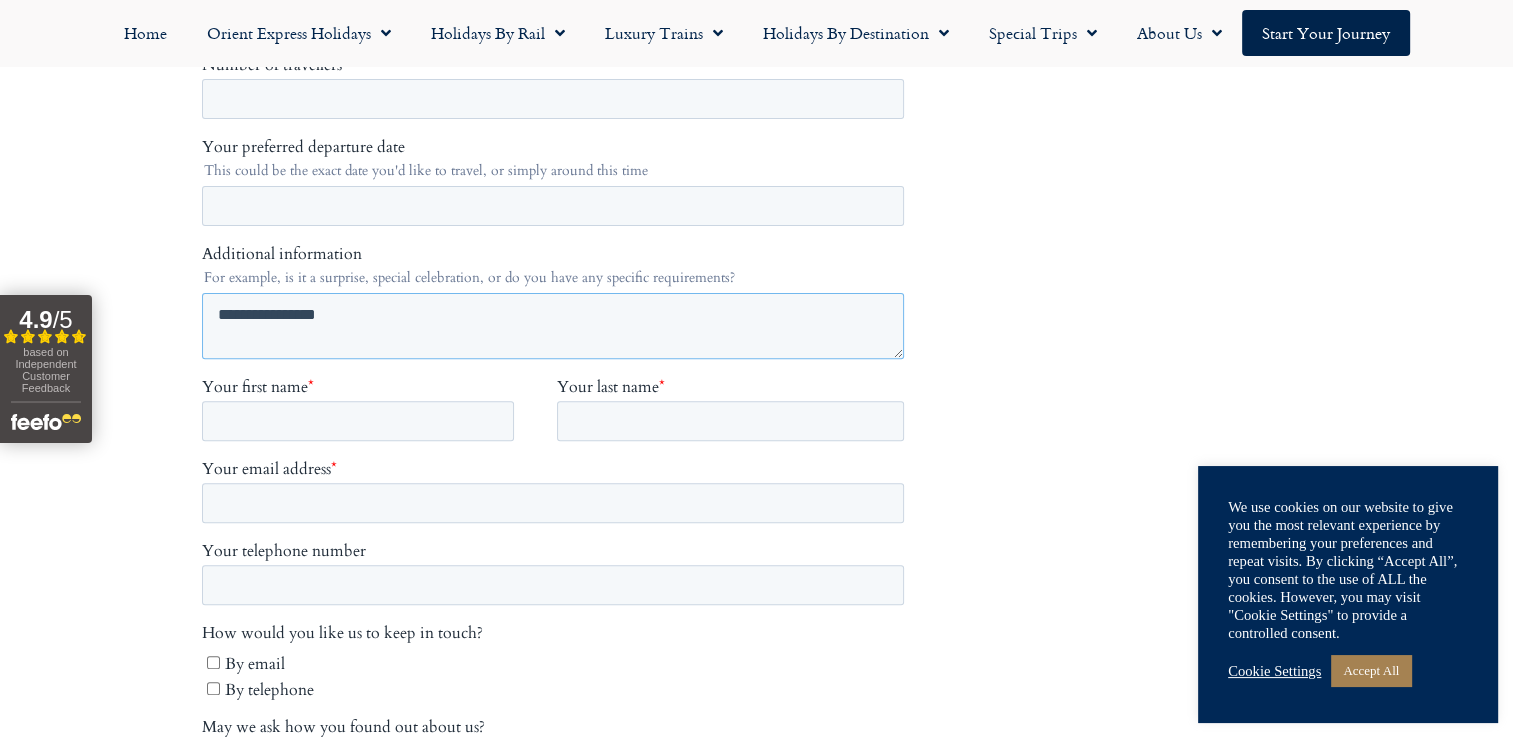 type on "**********" 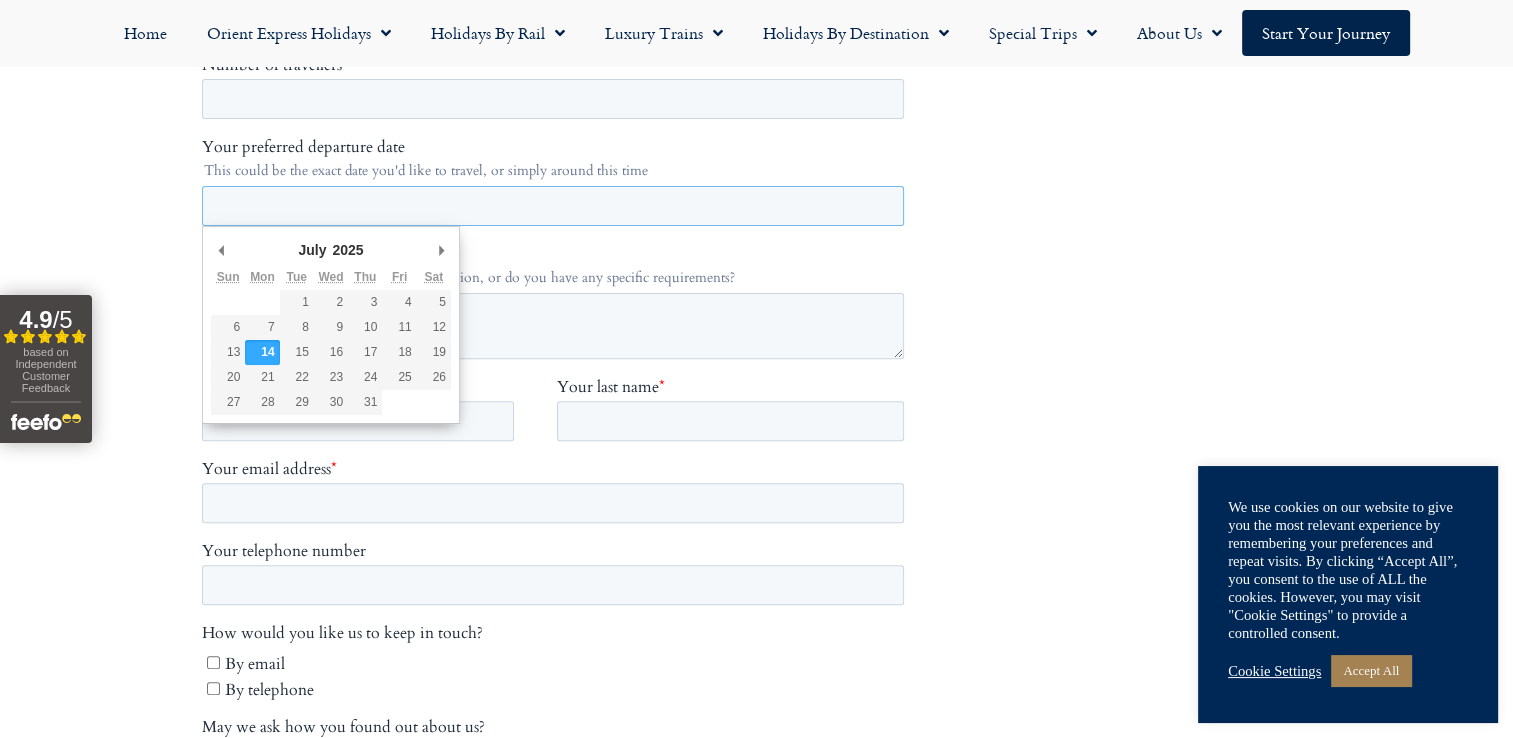 click on "Your preferred departure date" at bounding box center [552, 207] 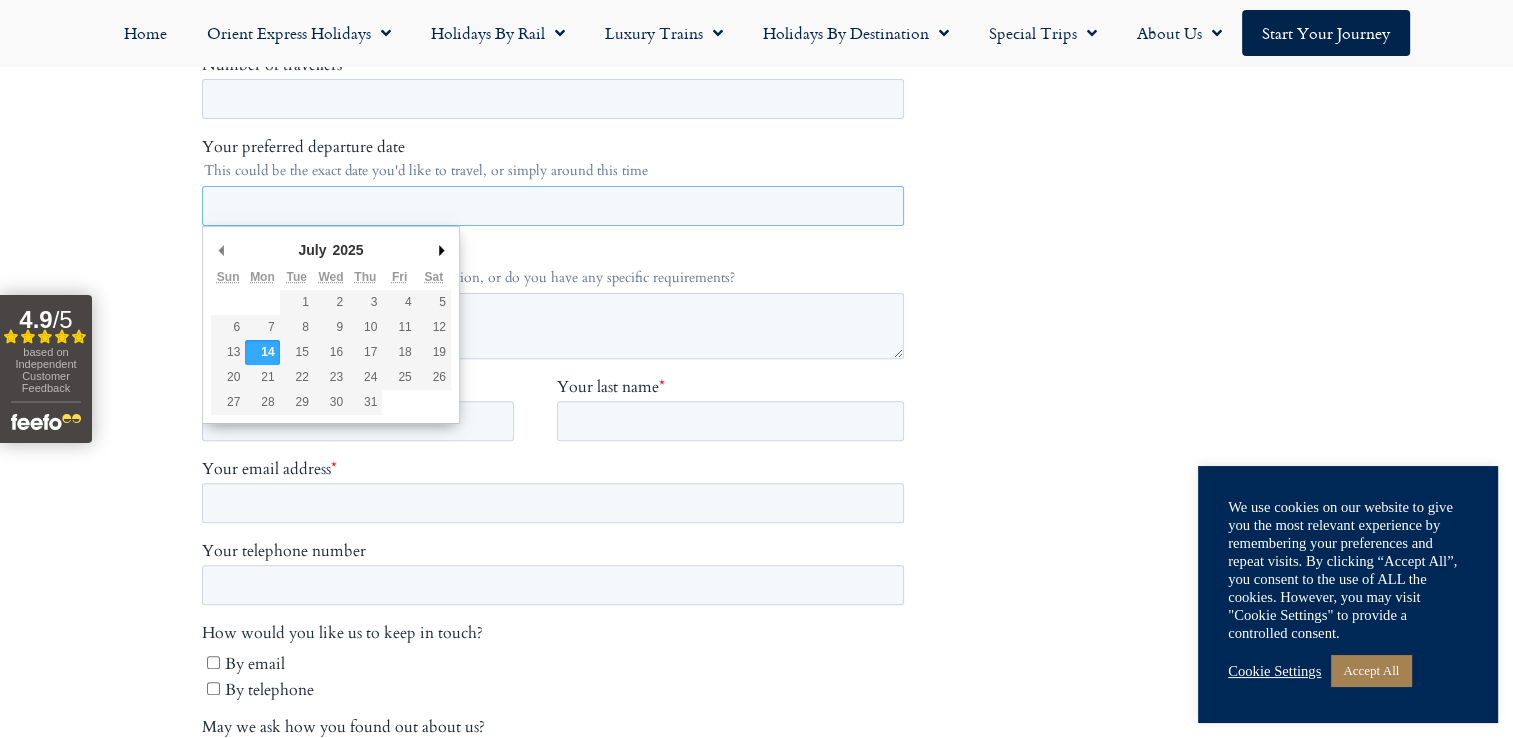 drag, startPoint x: 430, startPoint y: 243, endPoint x: 441, endPoint y: 240, distance: 11.401754 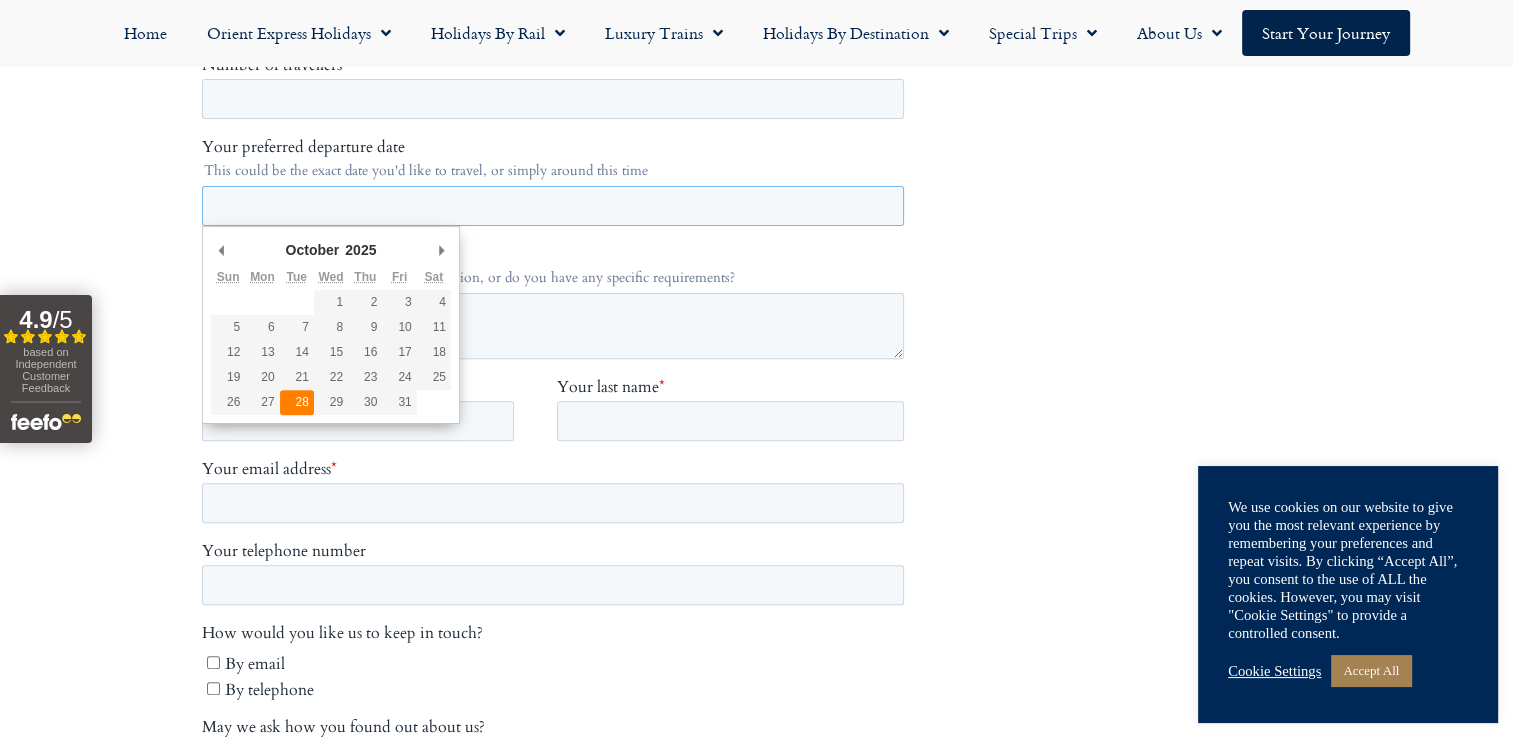 type on "[DATE]" 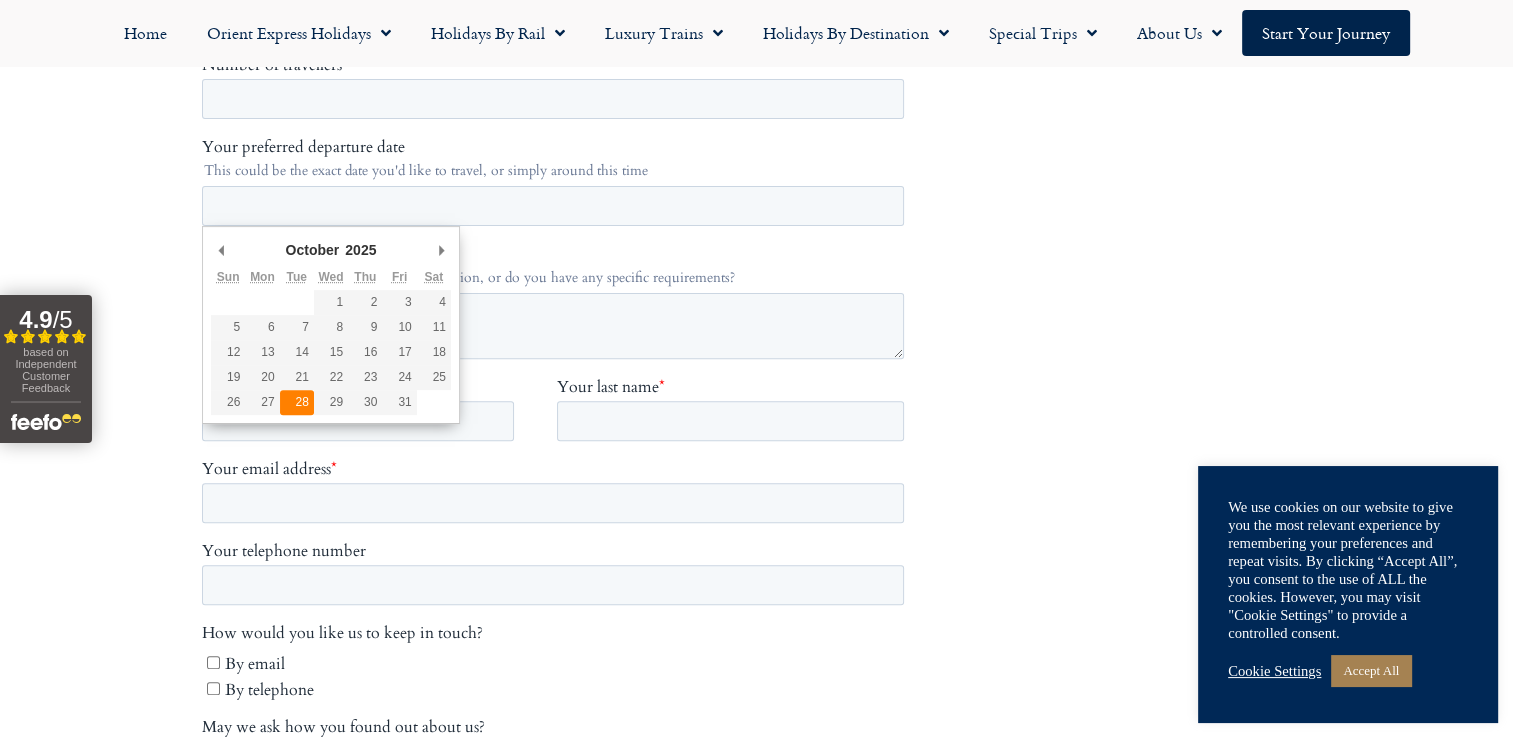 type on "**********" 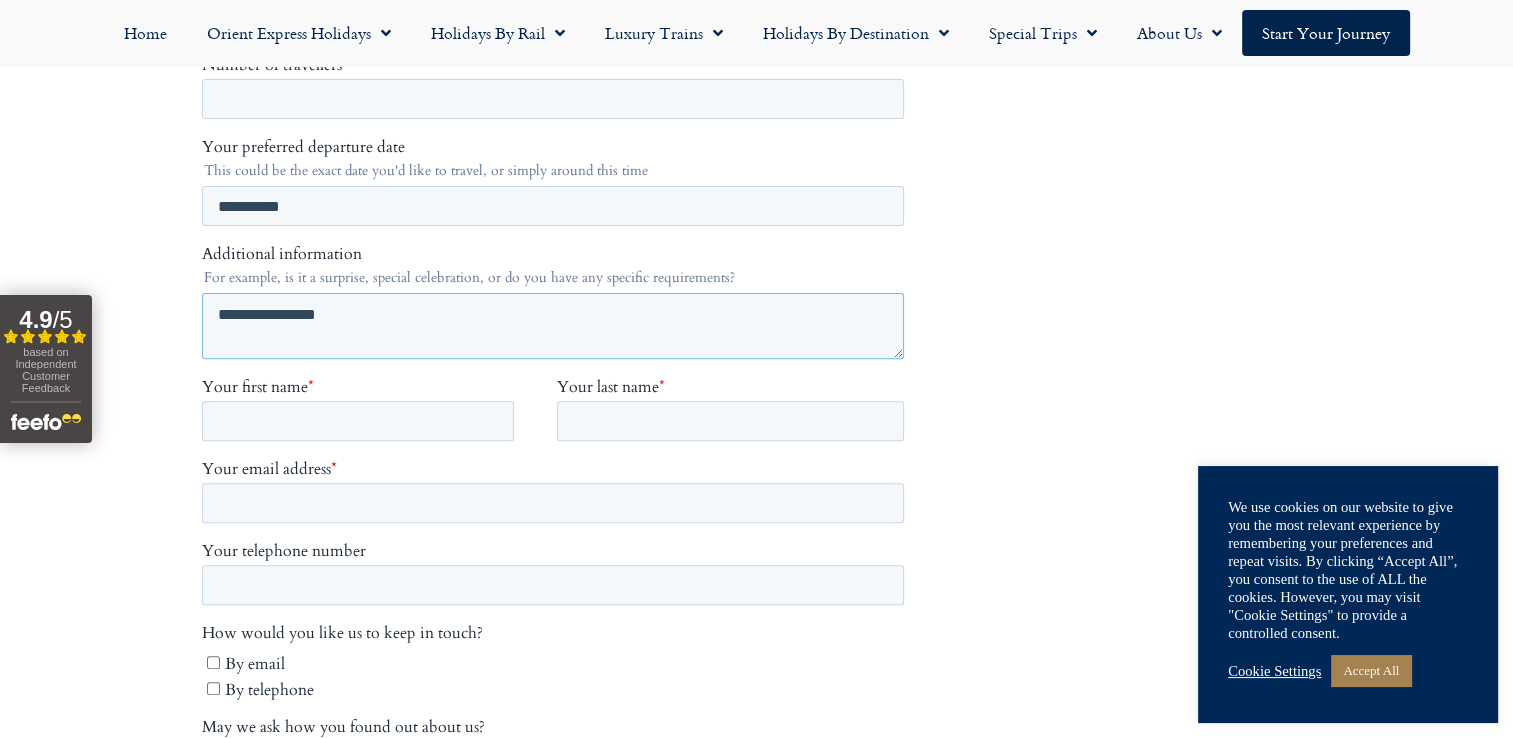 click on "**********" at bounding box center (552, 327) 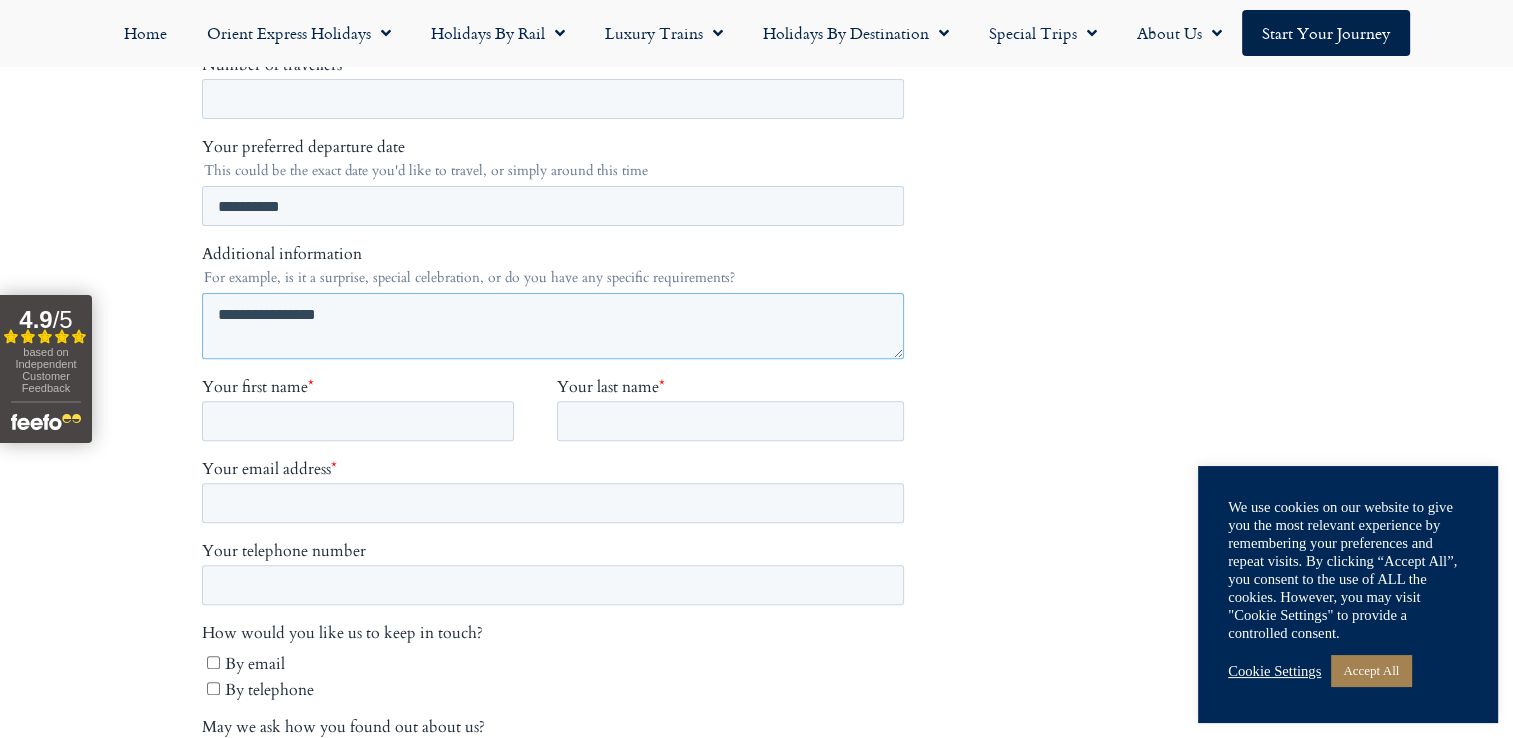 drag, startPoint x: 358, startPoint y: 325, endPoint x: 220, endPoint y: 341, distance: 138.92444 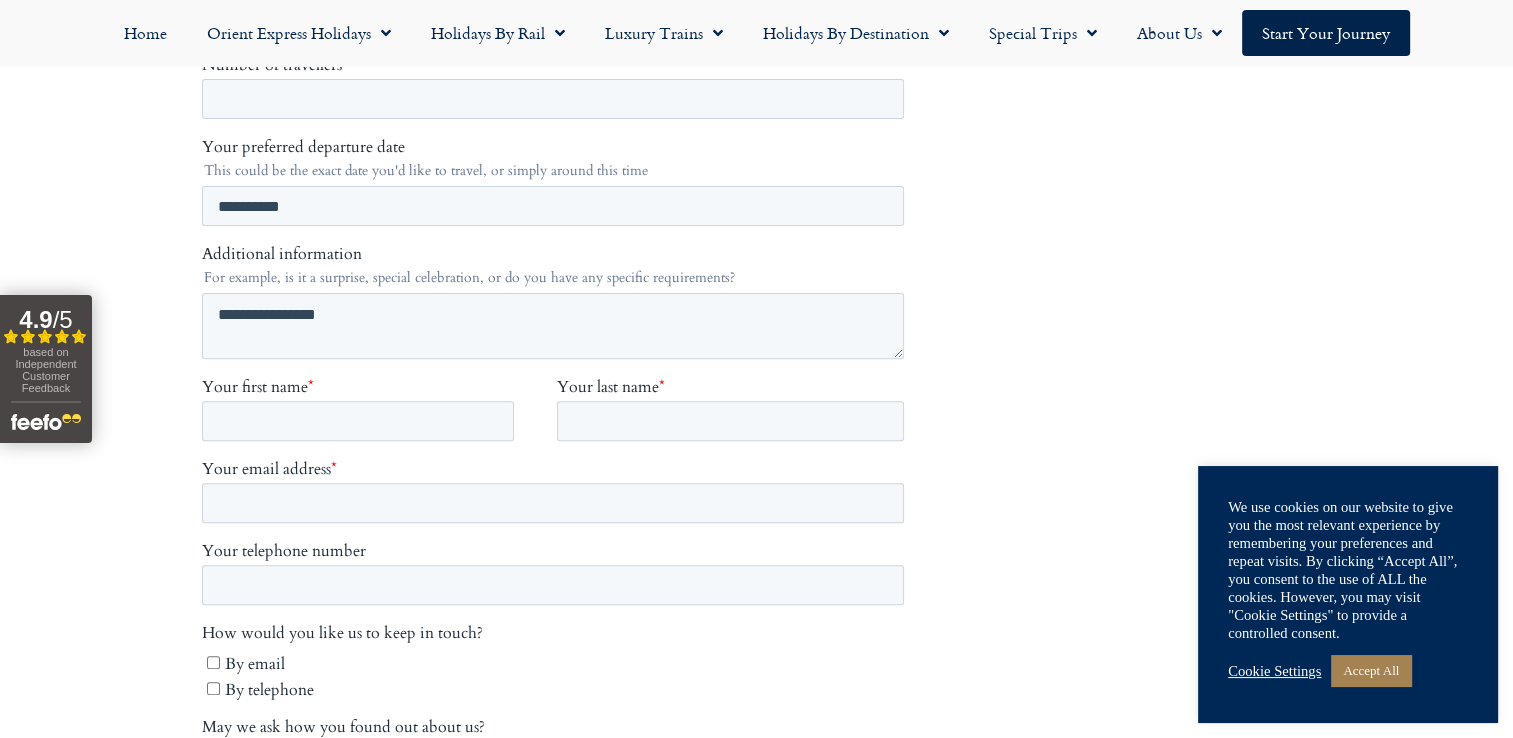 click on "Your [FIRST] * Your [LAST] *" at bounding box center [556, 419] 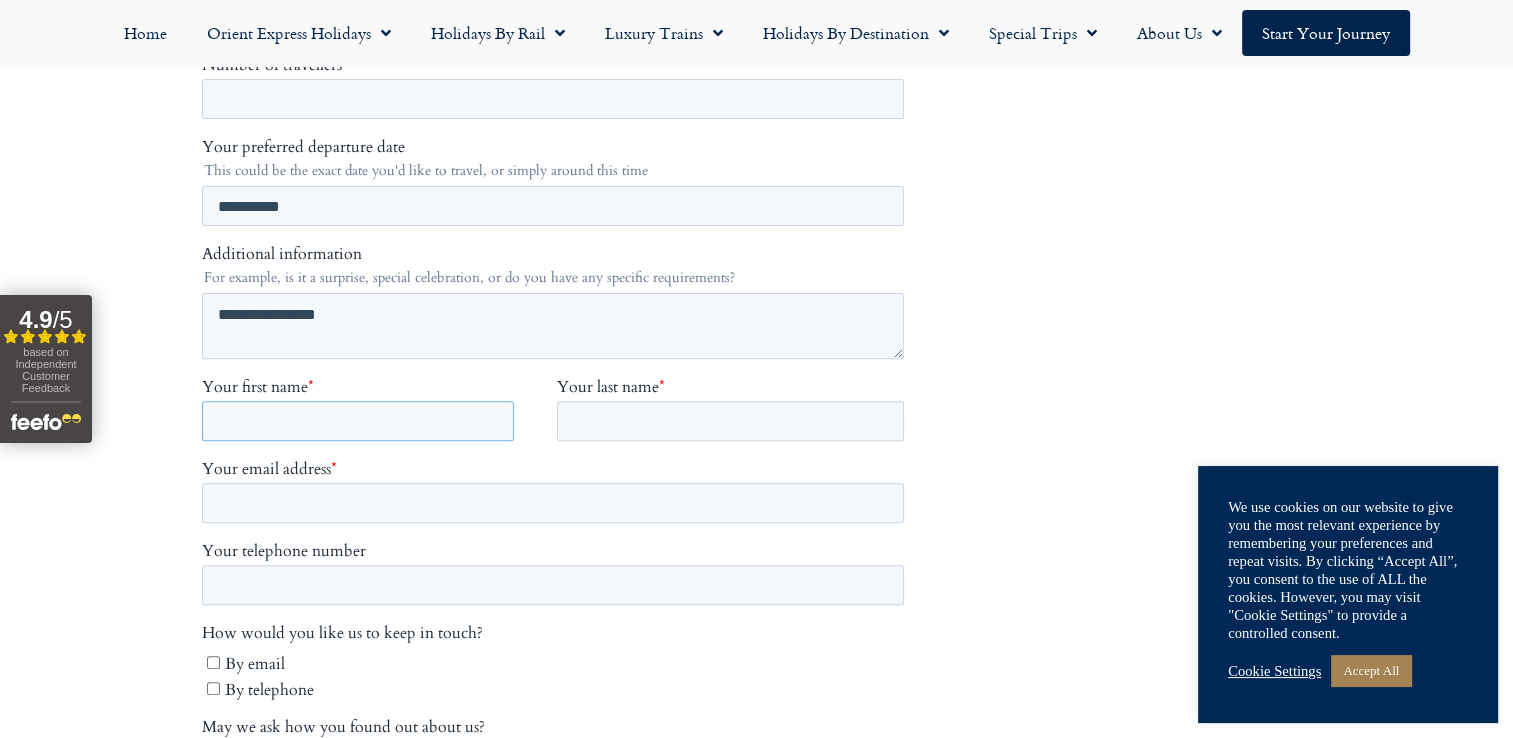 click on "Your first name *" at bounding box center (357, 422) 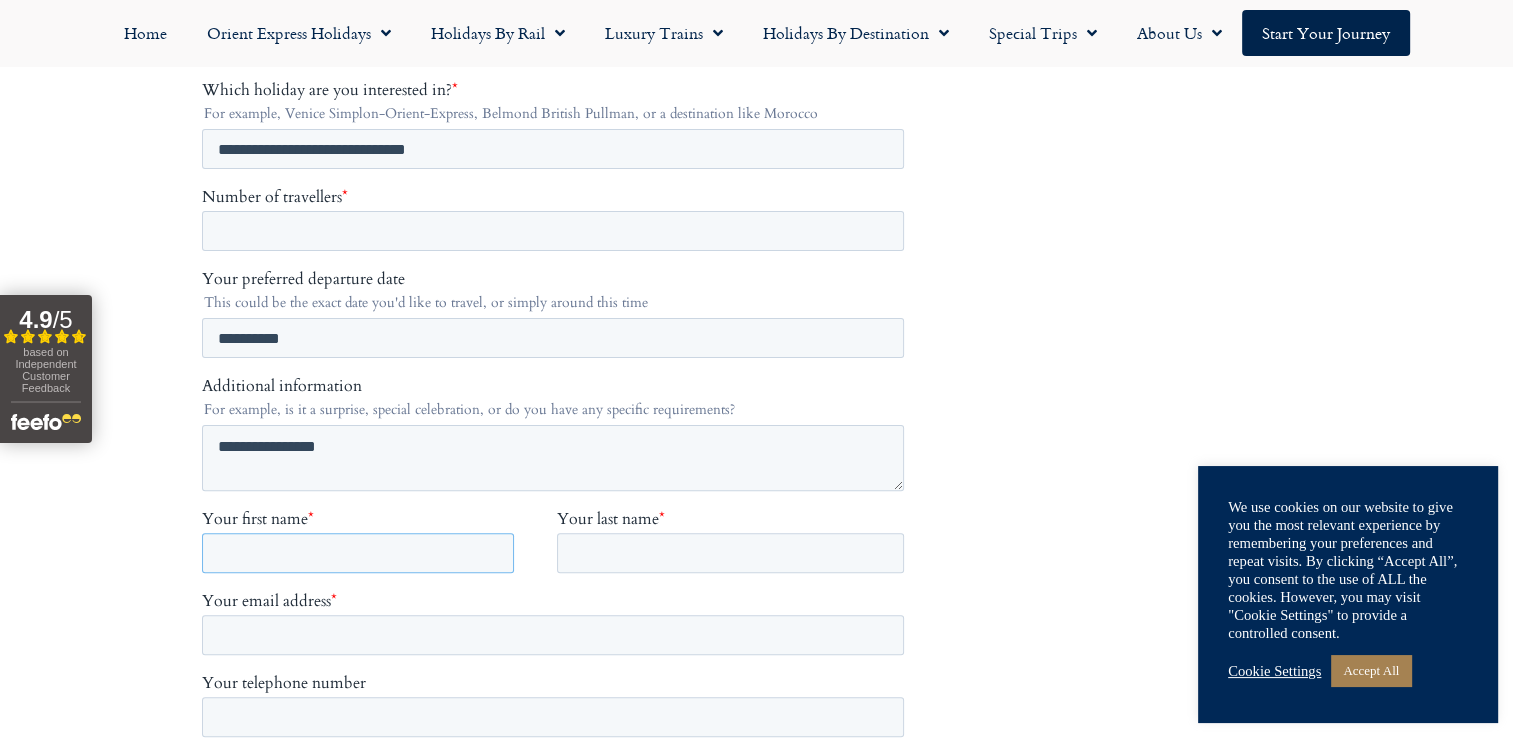 scroll, scrollTop: 500, scrollLeft: 0, axis: vertical 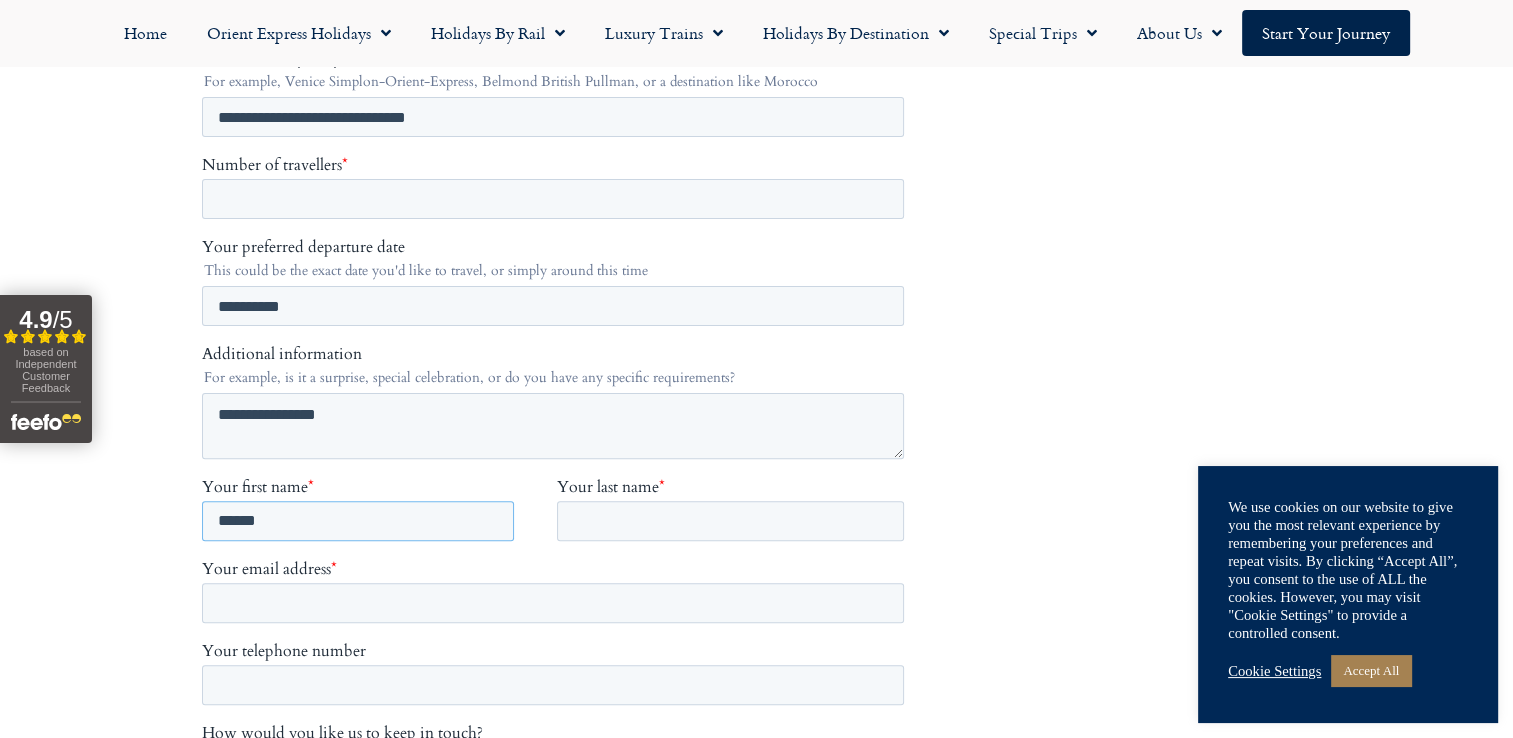 type on "*****" 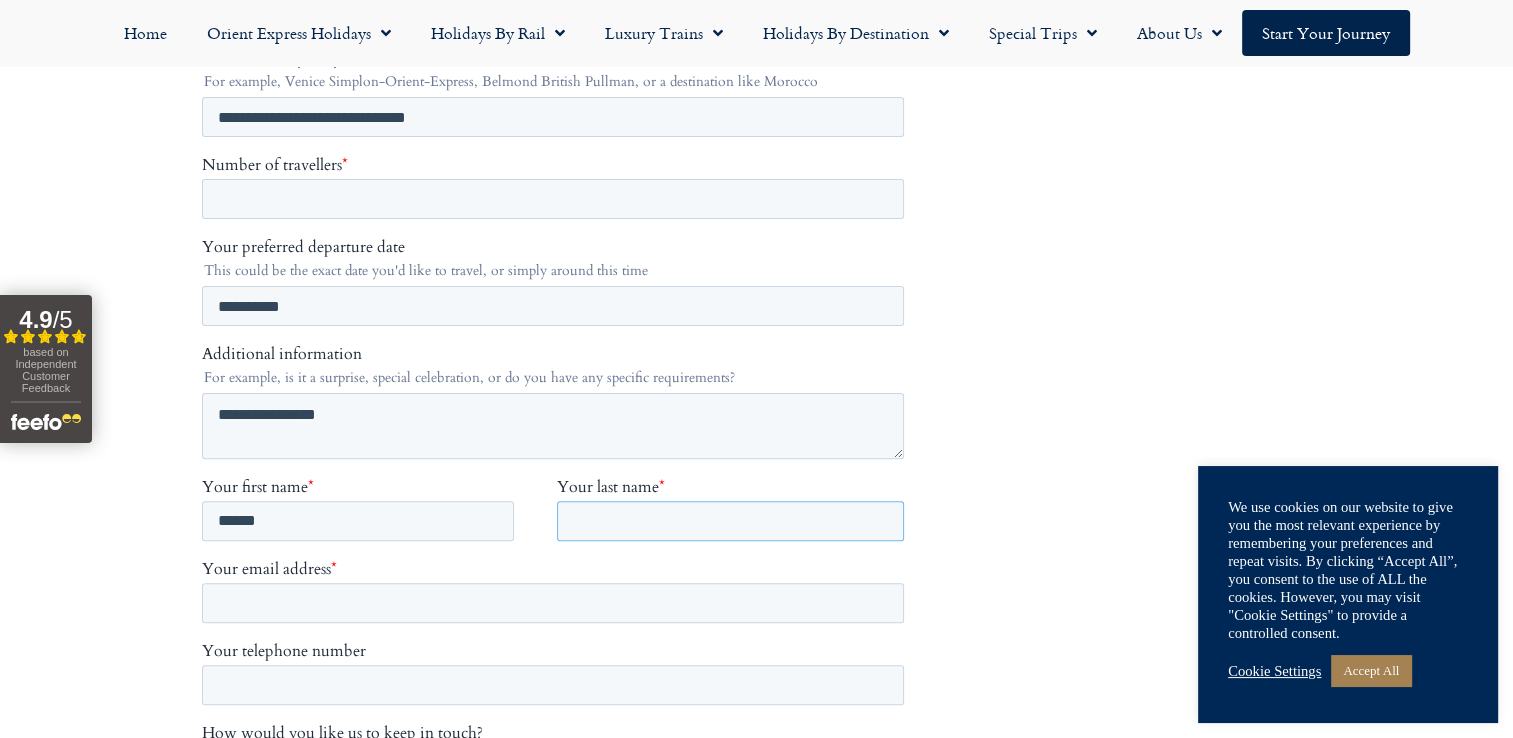 click on "Your last name *" at bounding box center (729, 521) 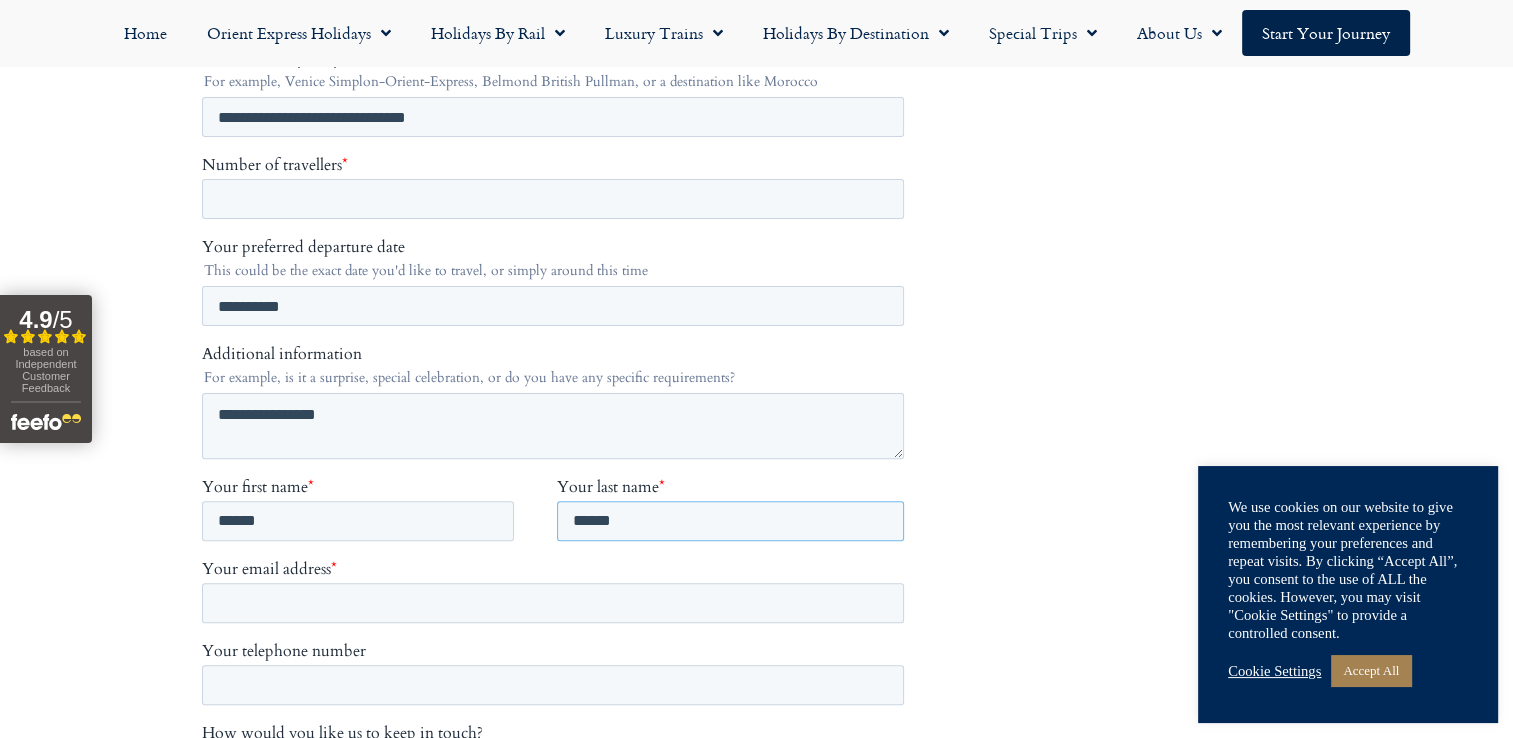 type on "******" 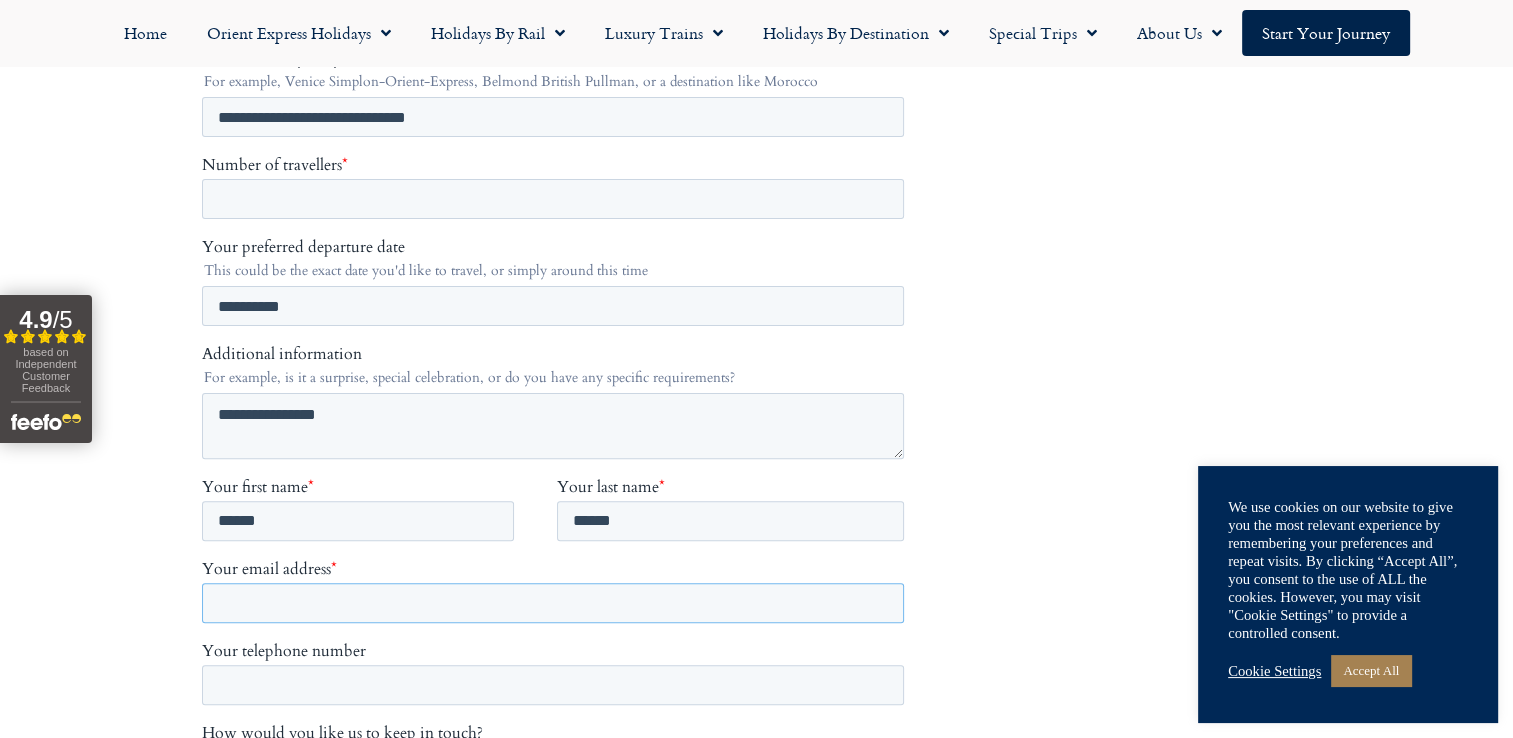 click on "Your email address *" at bounding box center (552, 603) 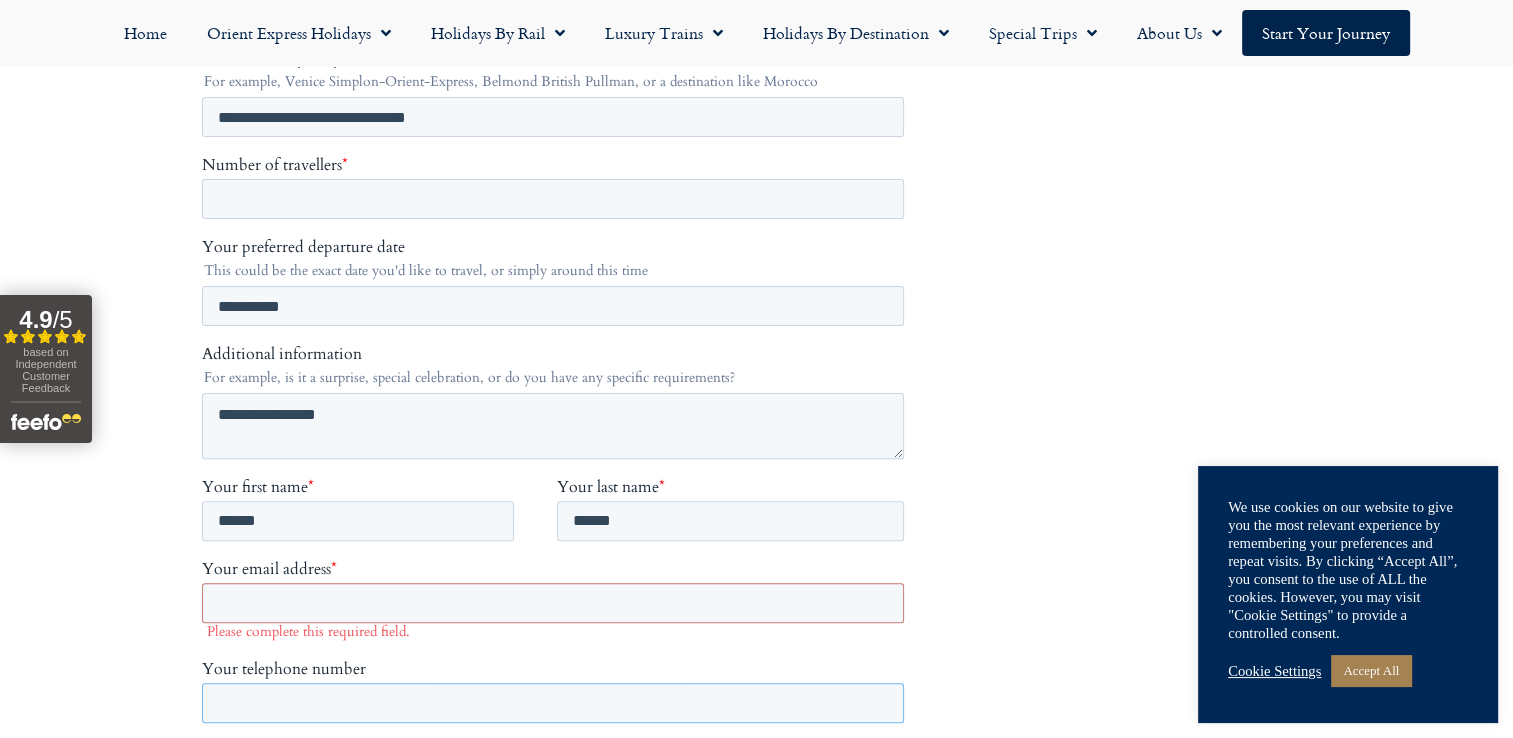 click on "Your telephone number" at bounding box center (556, 691) 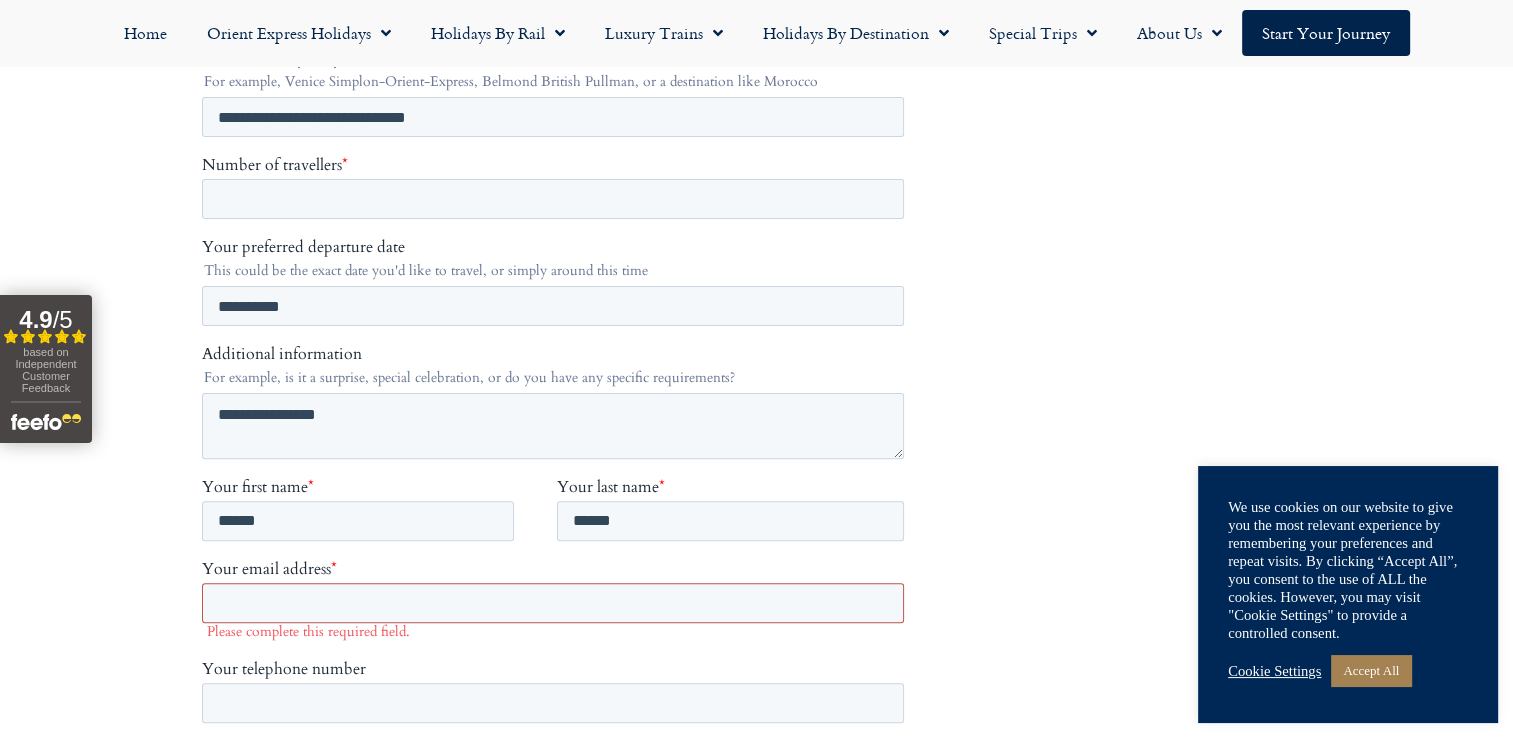 click on "Your email address *" at bounding box center (552, 603) 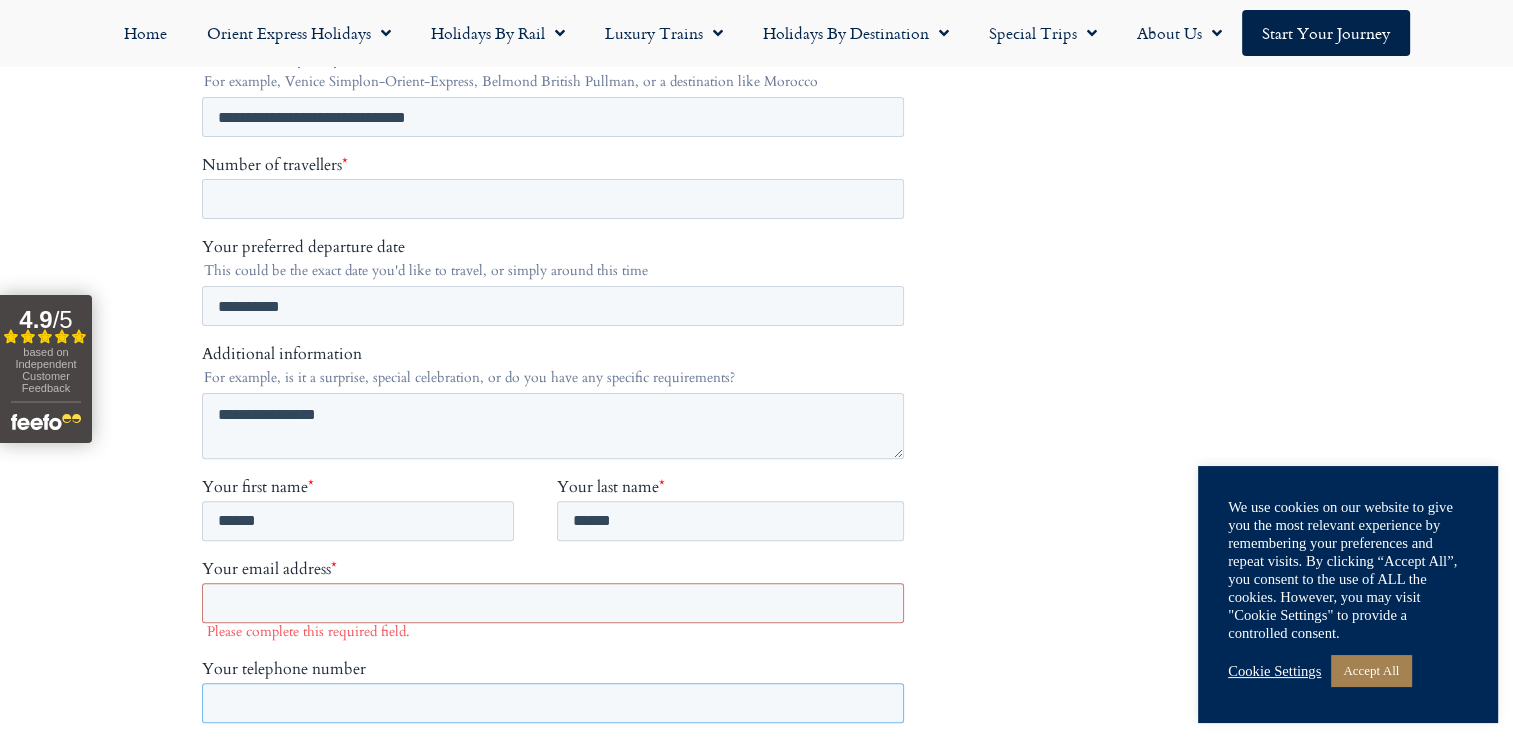 drag, startPoint x: 227, startPoint y: 697, endPoint x: 222, endPoint y: 661, distance: 36.345562 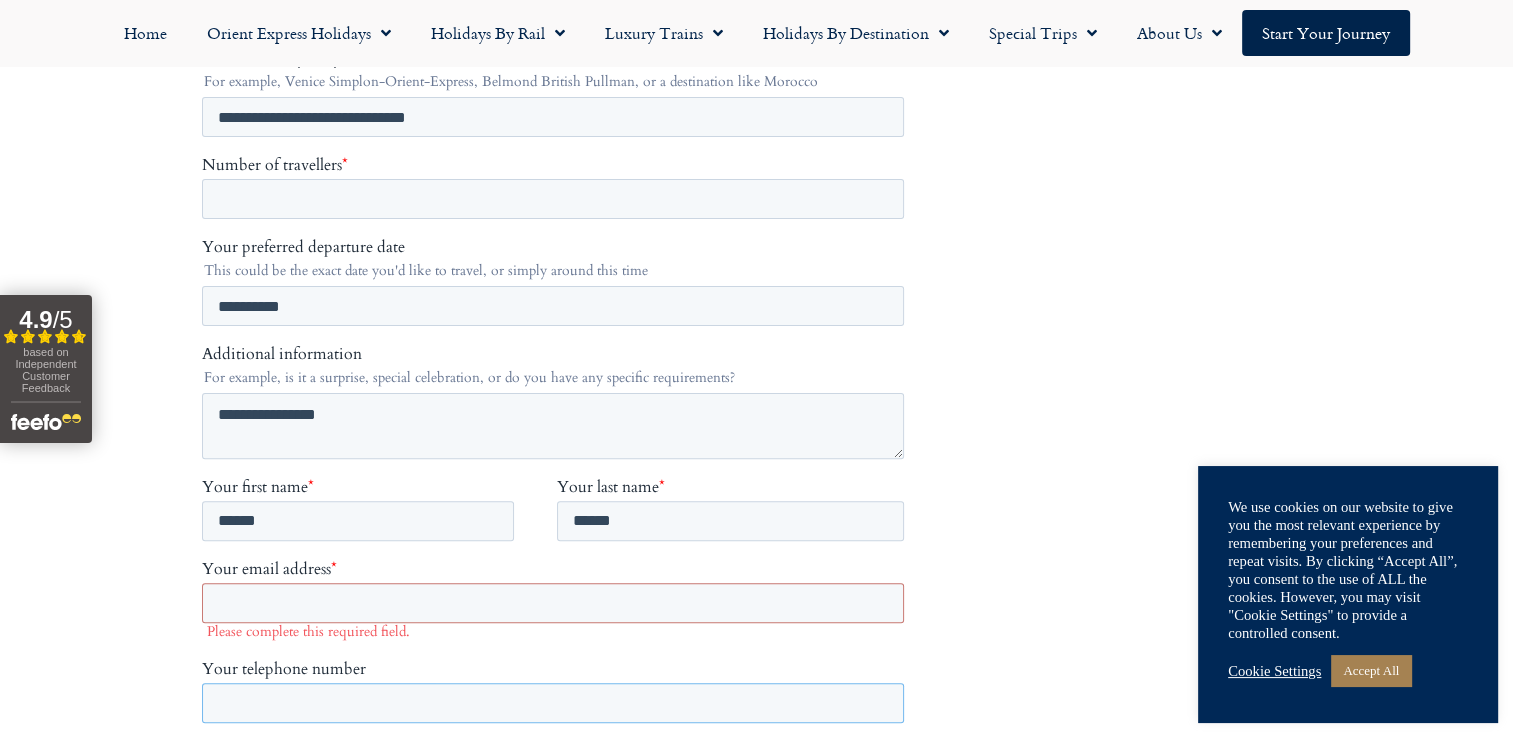 scroll, scrollTop: 700, scrollLeft: 0, axis: vertical 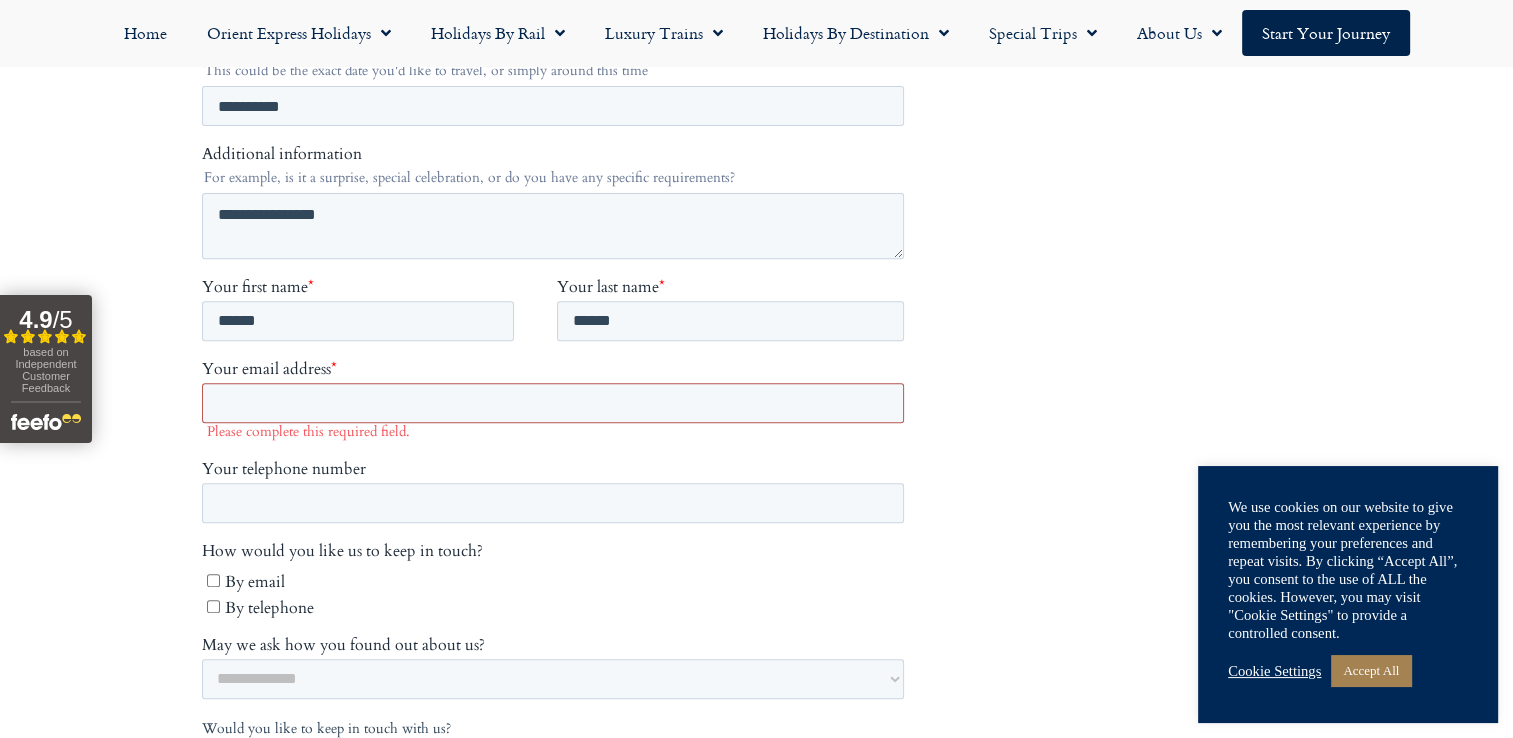click on "Your email address *" at bounding box center [552, 404] 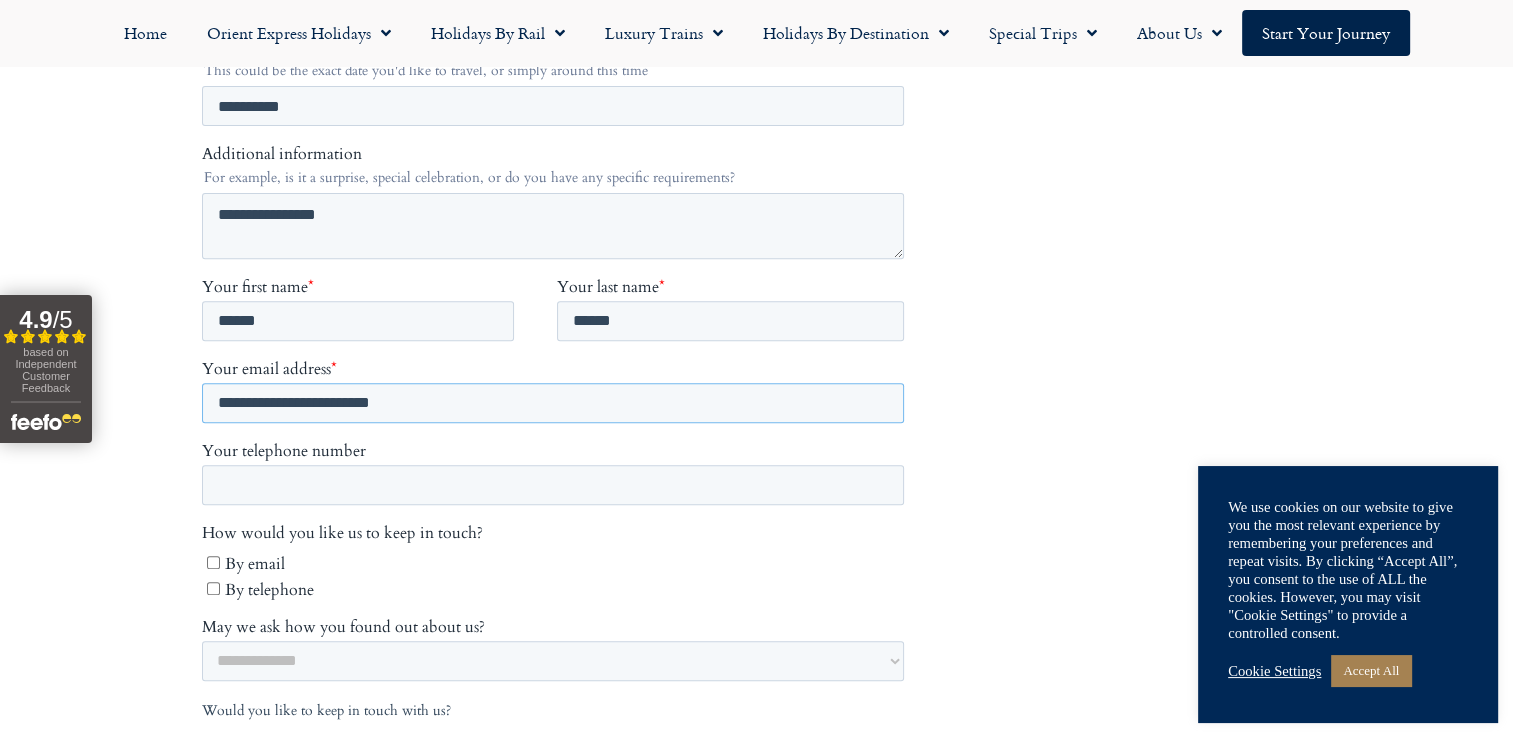 type on "**********" 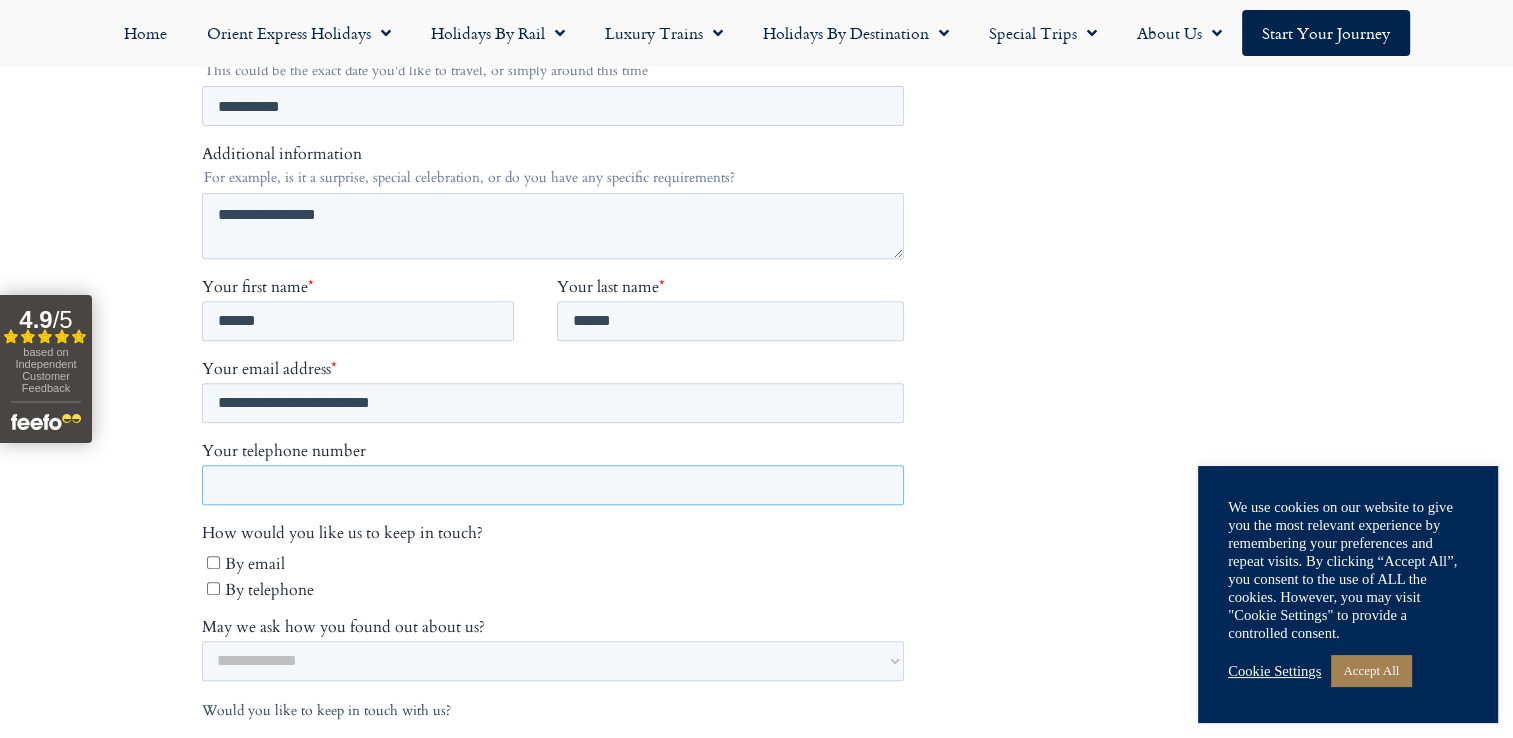 click on "Your telephone number" at bounding box center (552, 486) 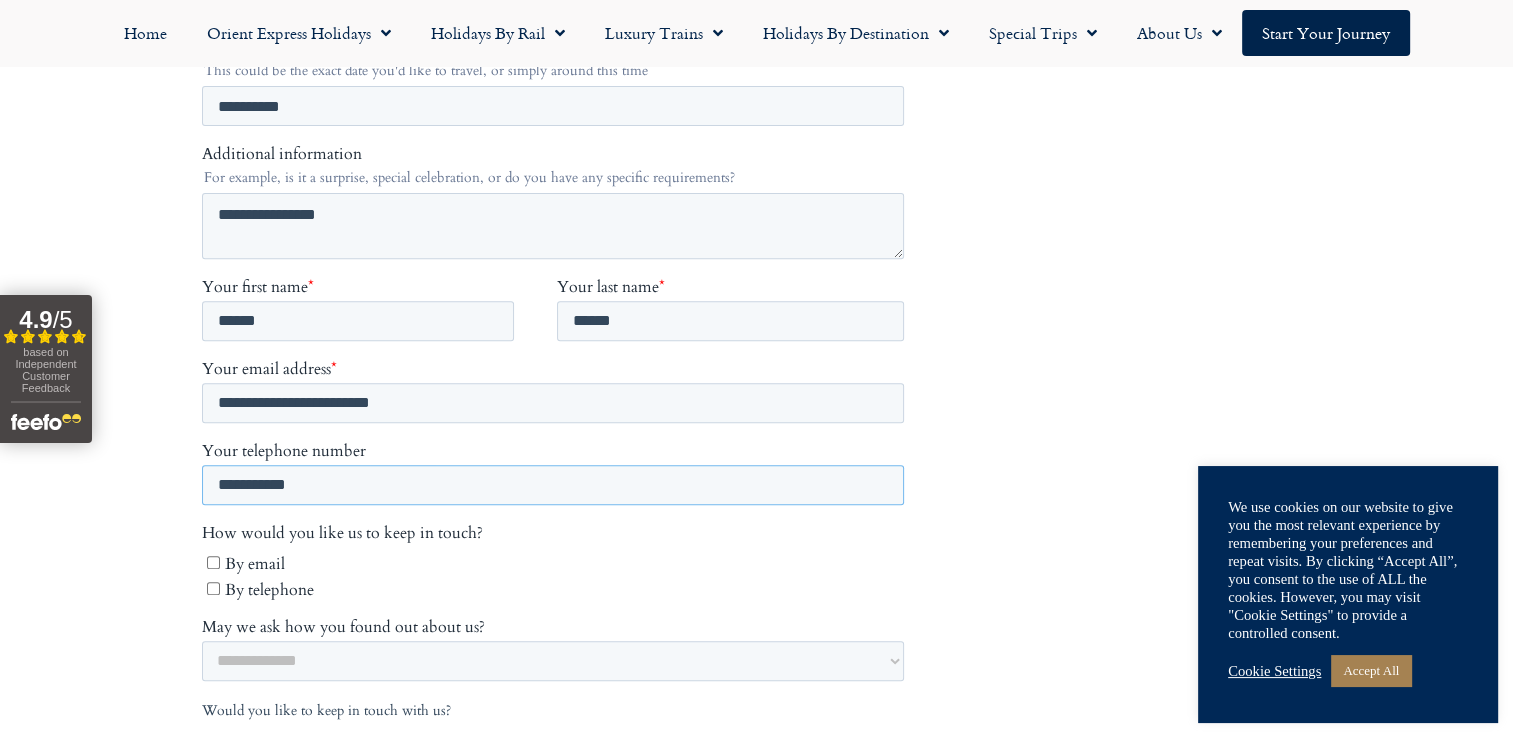 type on "**********" 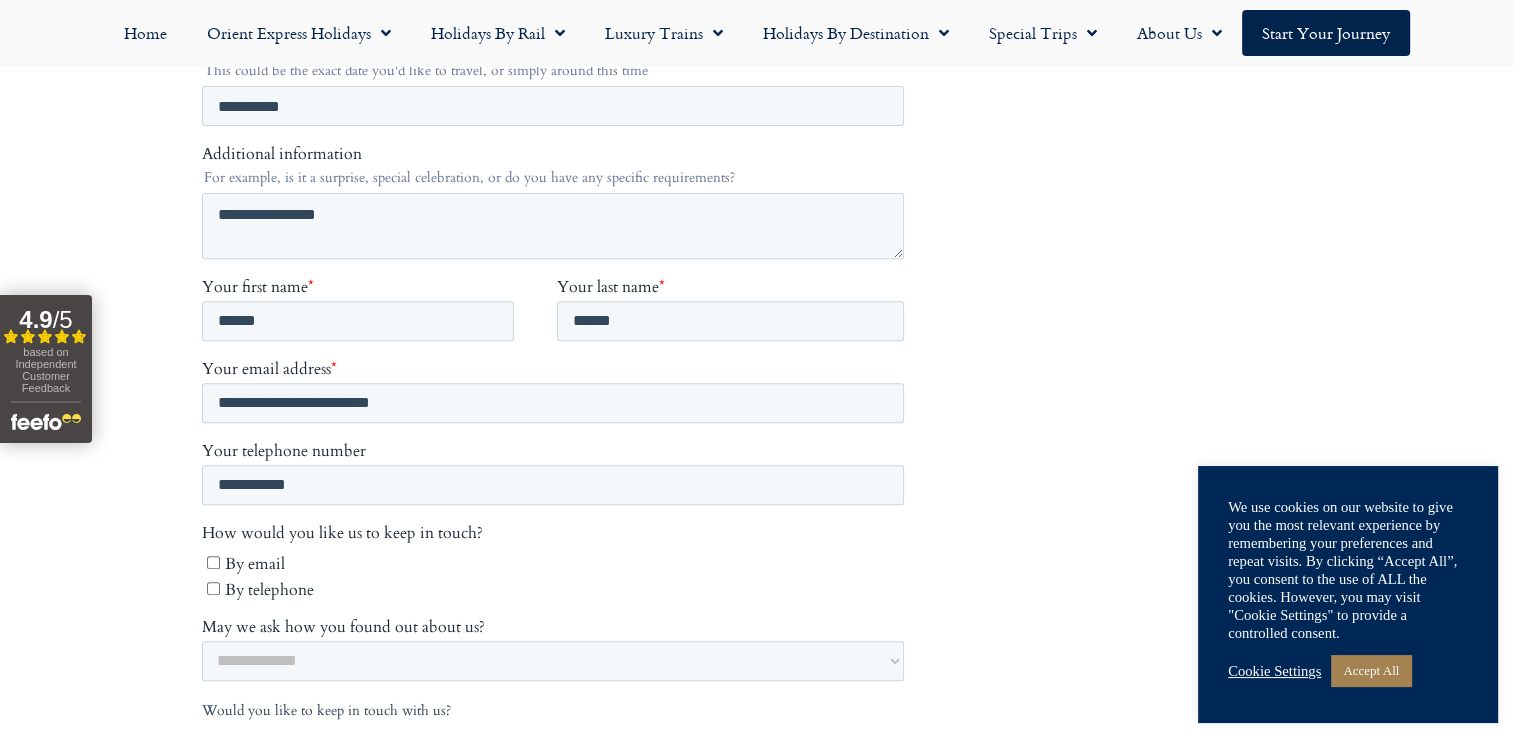 click on "By telephone" at bounding box center (554, 590) 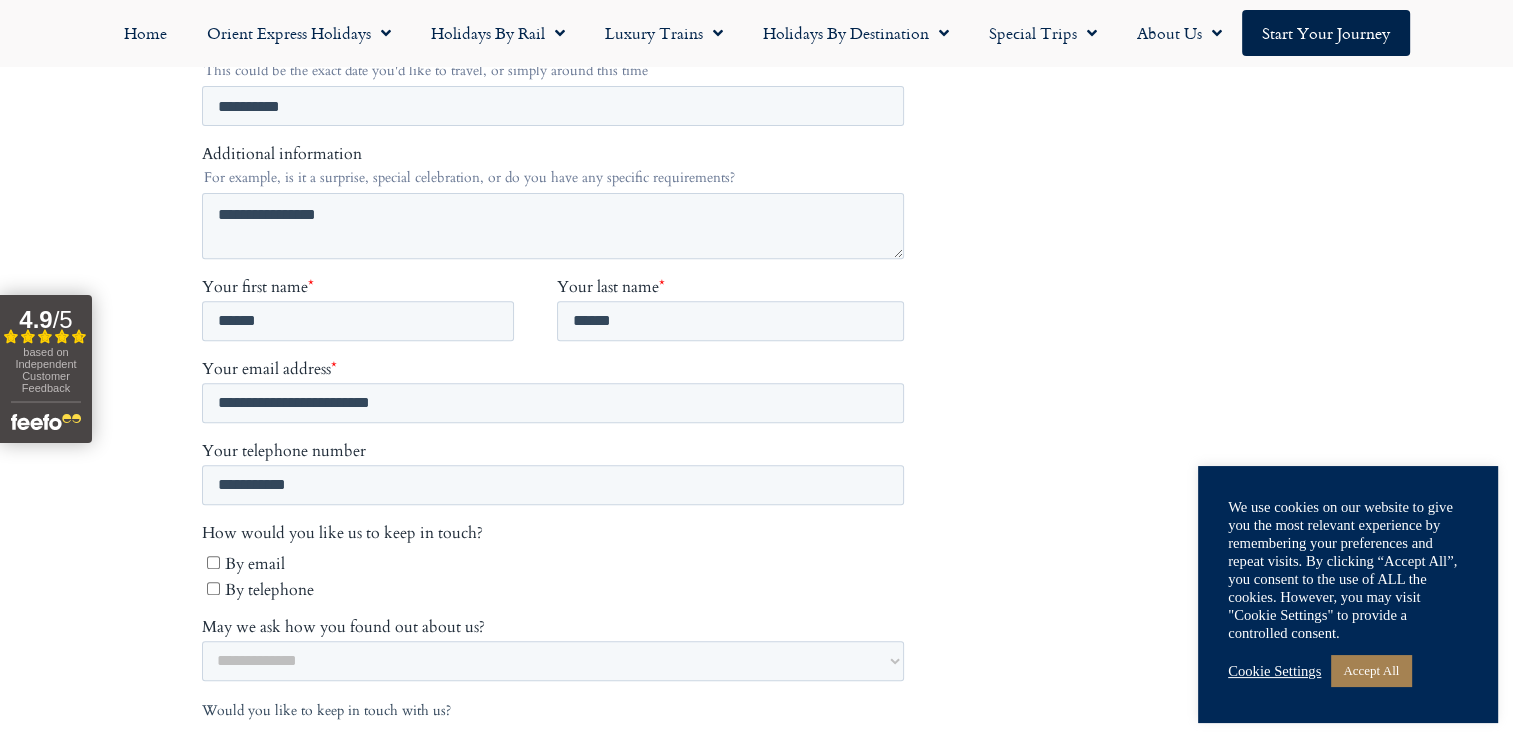 click on "By email By telephone" at bounding box center (552, 574) 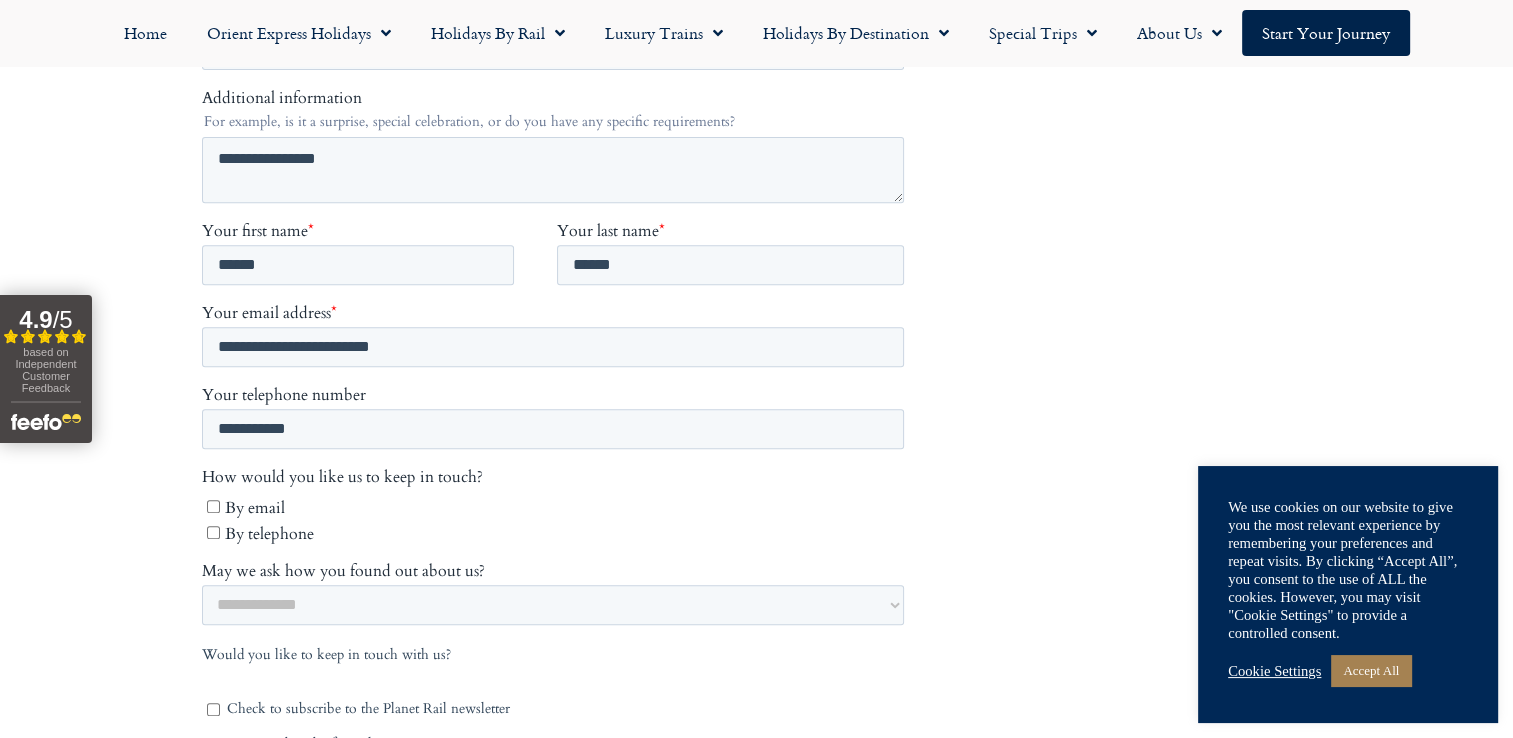 scroll, scrollTop: 800, scrollLeft: 0, axis: vertical 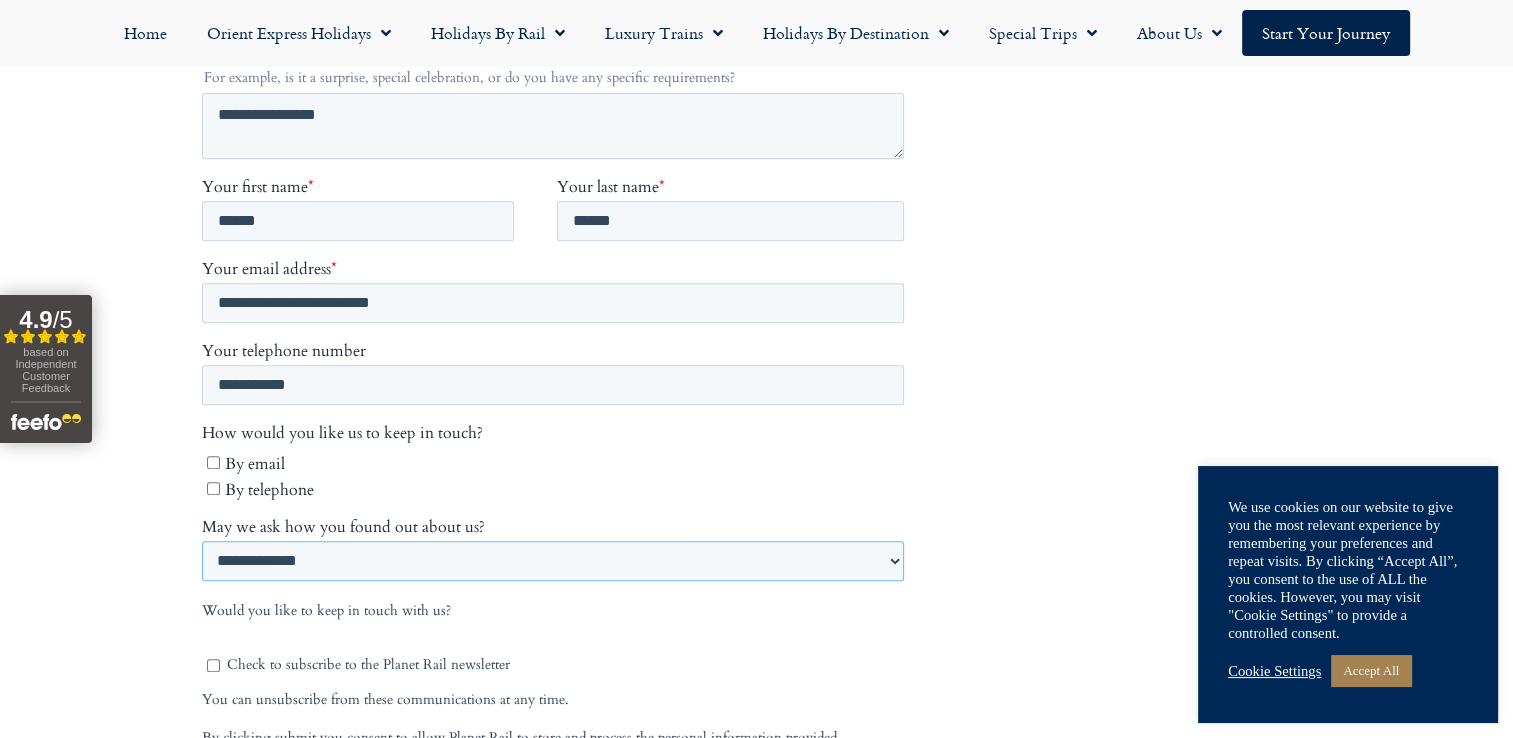 click on "**********" at bounding box center (552, 562) 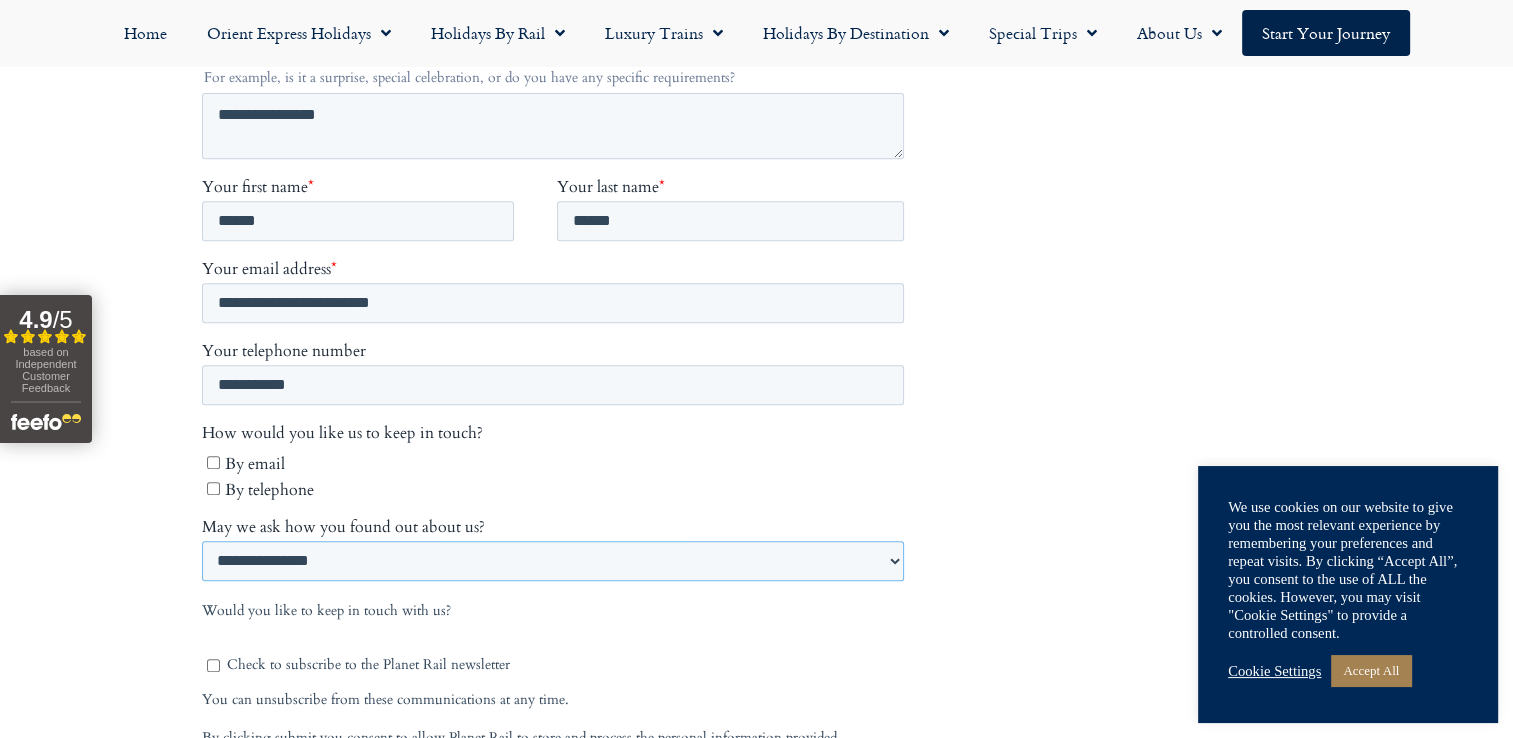 click on "**********" at bounding box center (552, 562) 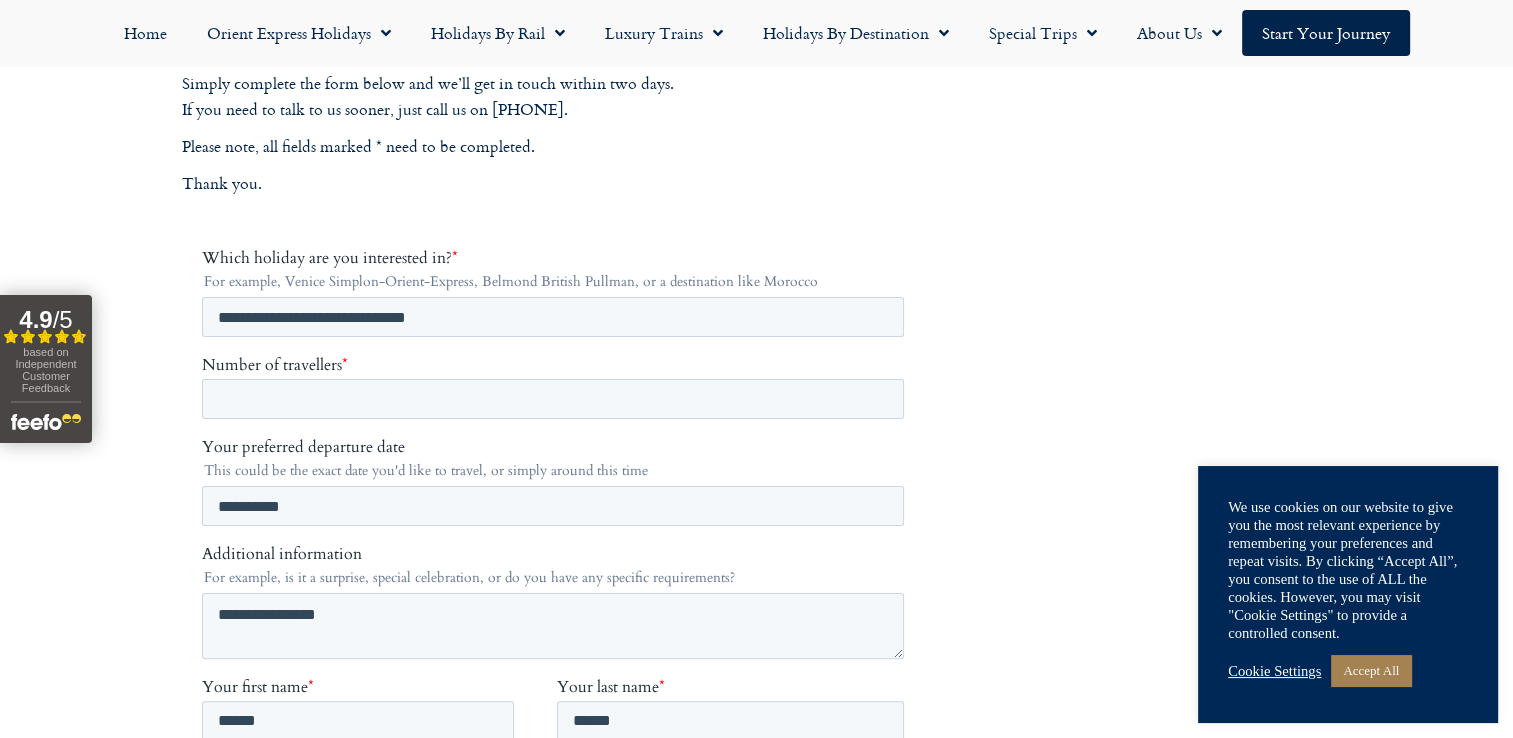 scroll, scrollTop: 500, scrollLeft: 0, axis: vertical 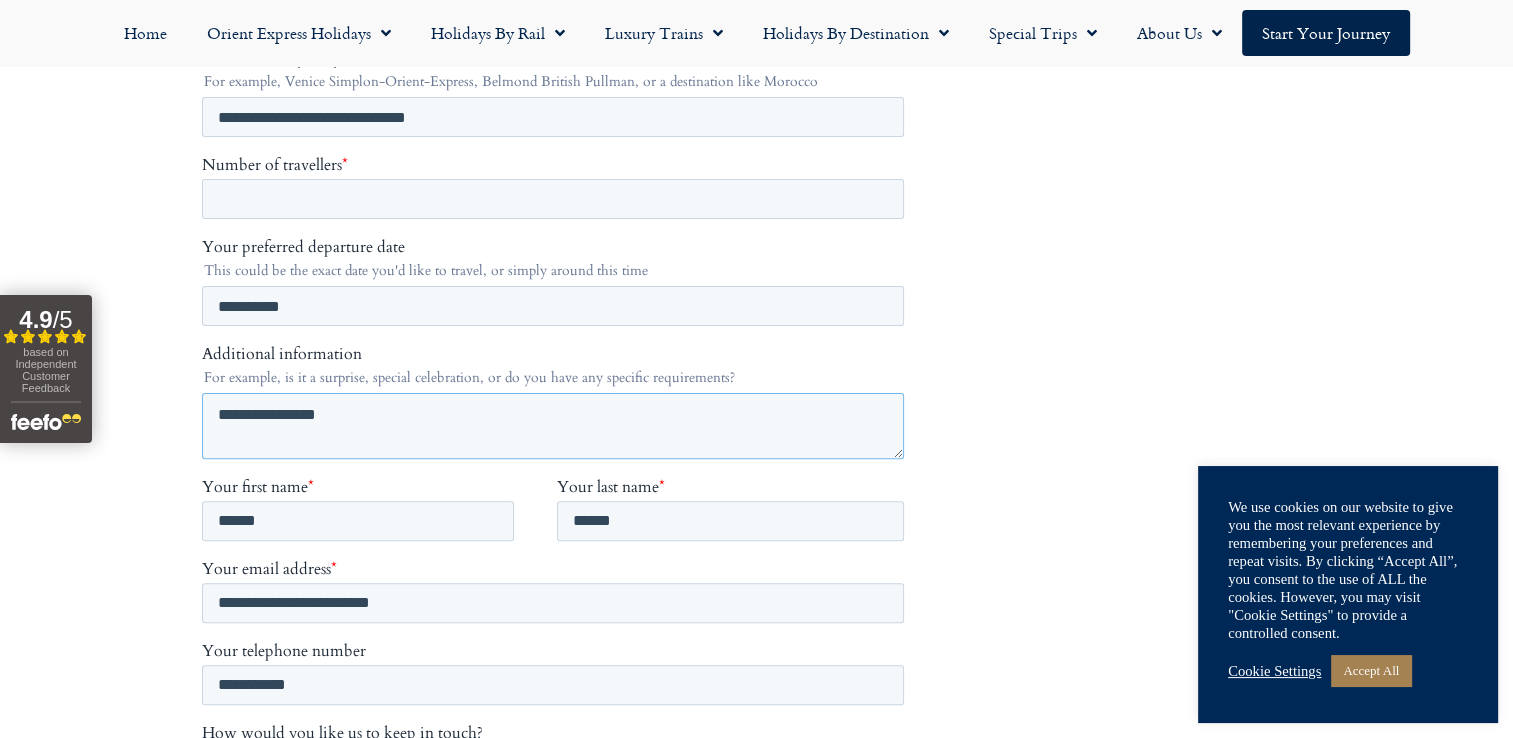 click on "**********" at bounding box center (552, 426) 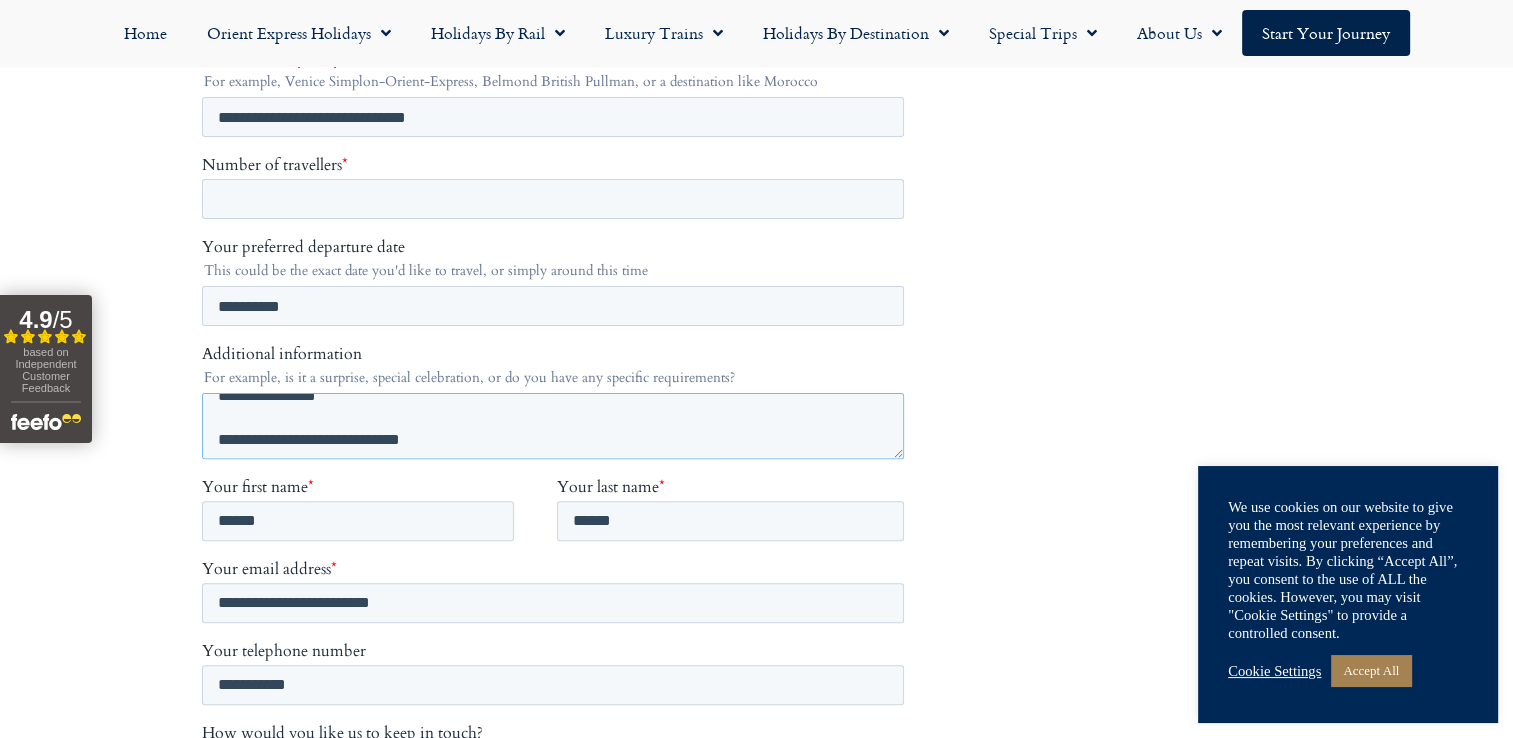 scroll, scrollTop: 22, scrollLeft: 0, axis: vertical 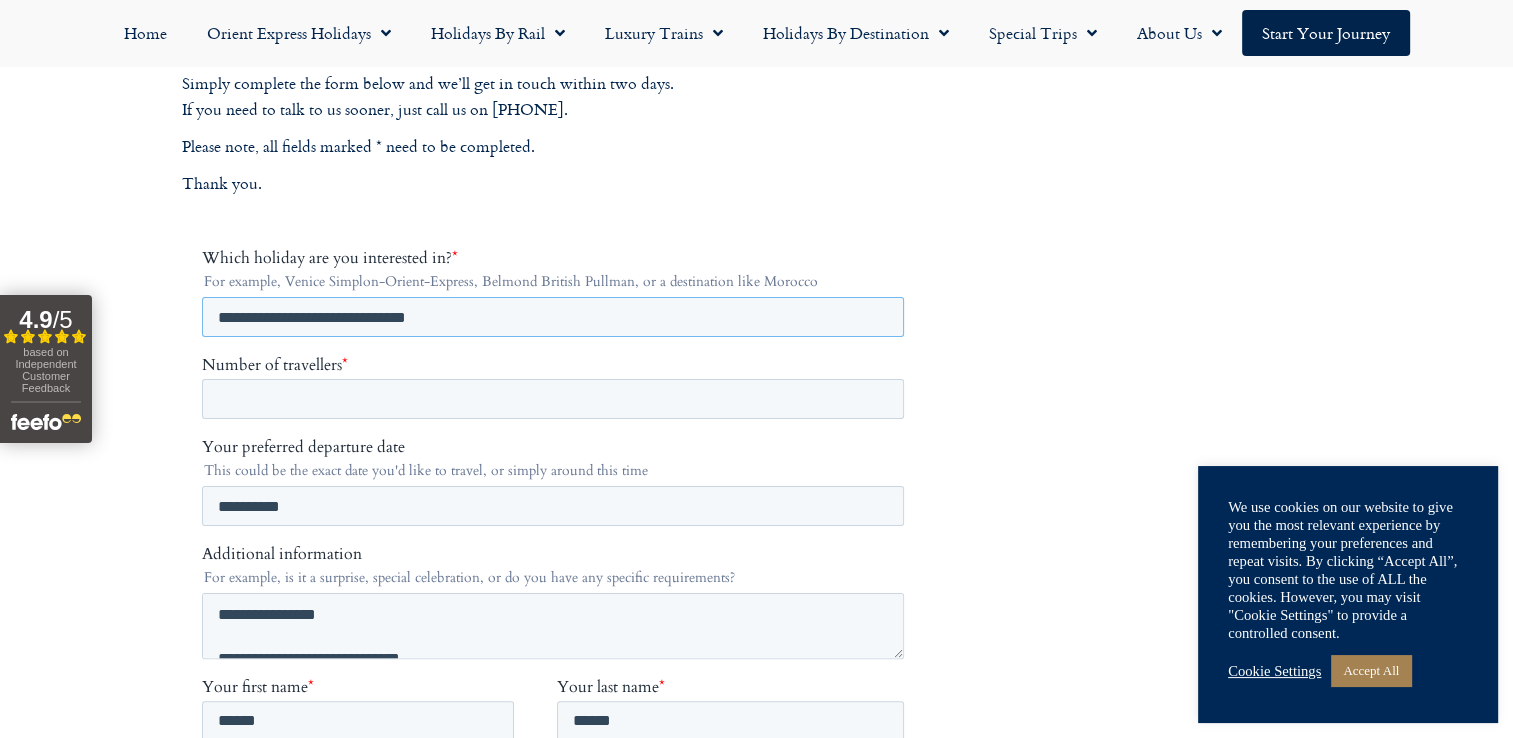 drag, startPoint x: 518, startPoint y: 319, endPoint x: -5, endPoint y: 275, distance: 524.8476 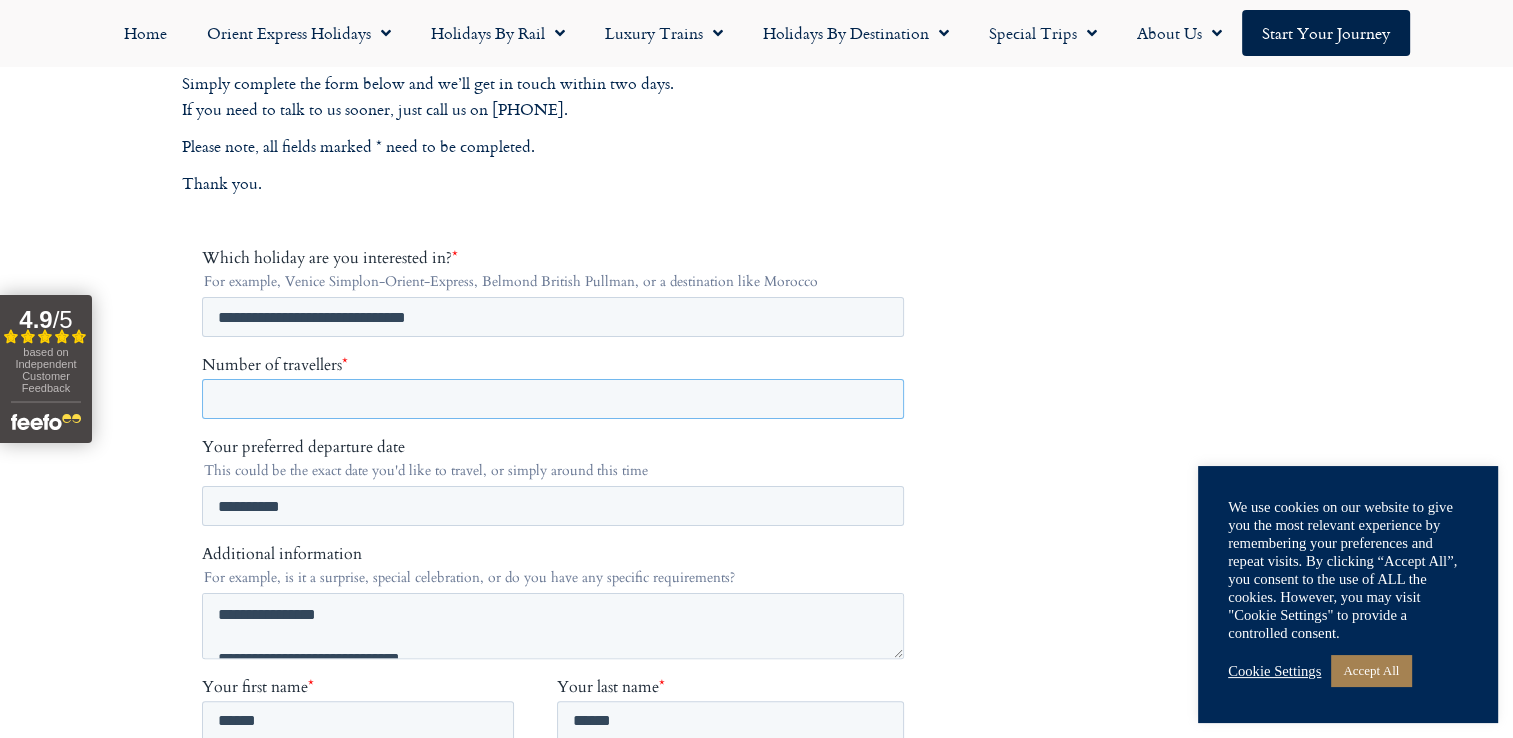 click on "*" at bounding box center [552, 399] 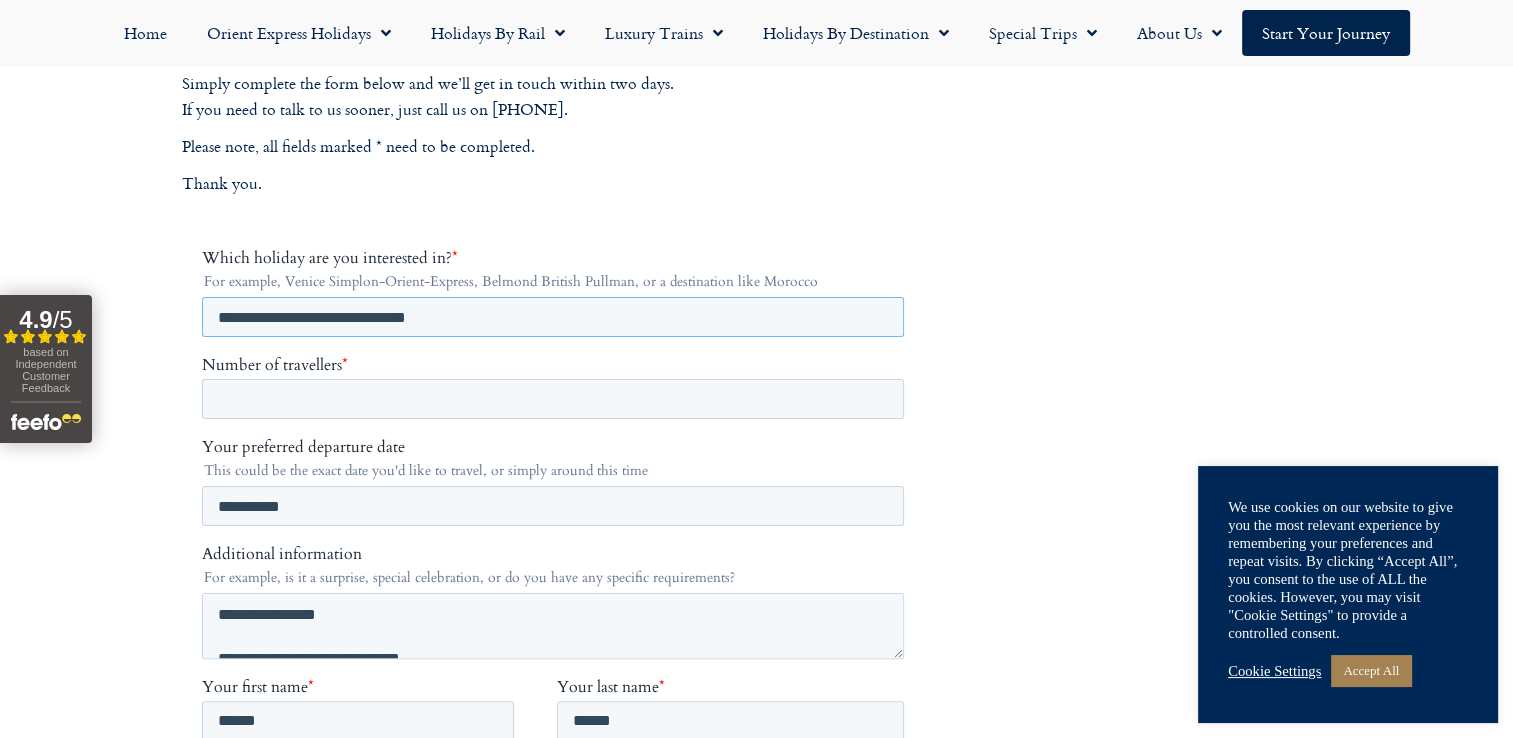 click on "**********" at bounding box center (552, 317) 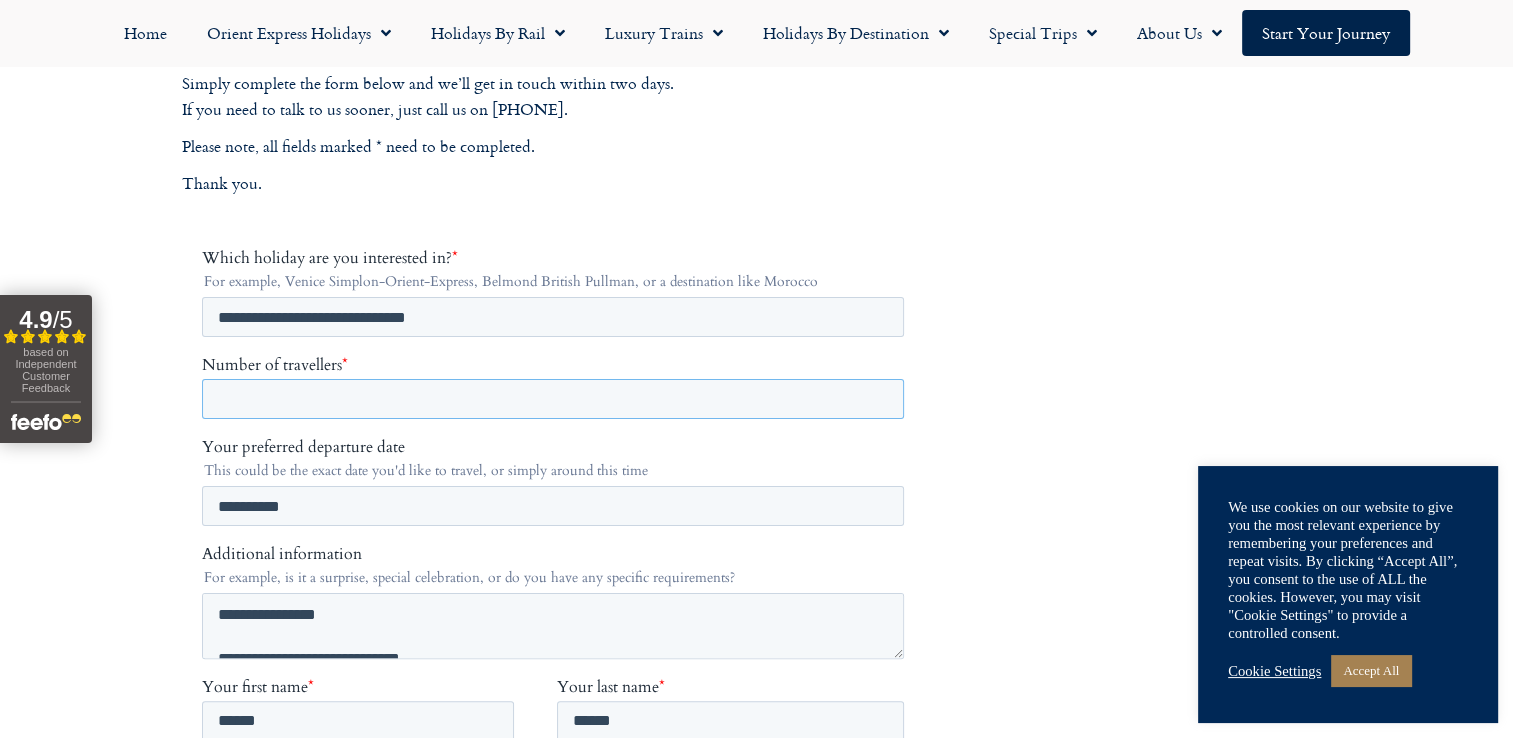 drag, startPoint x: 398, startPoint y: 403, endPoint x: 377, endPoint y: 469, distance: 69.260376 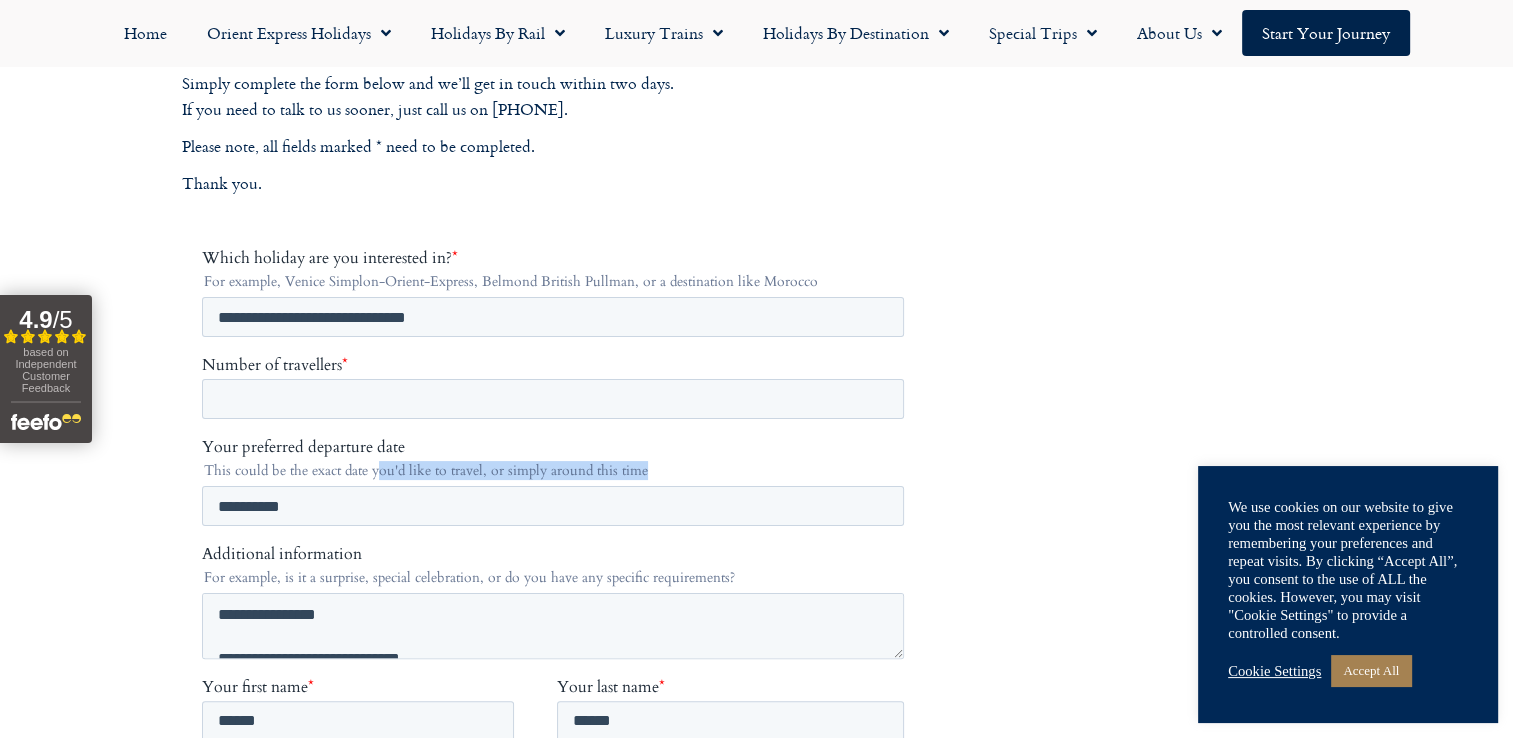 click on "**********" at bounding box center (556, 481) 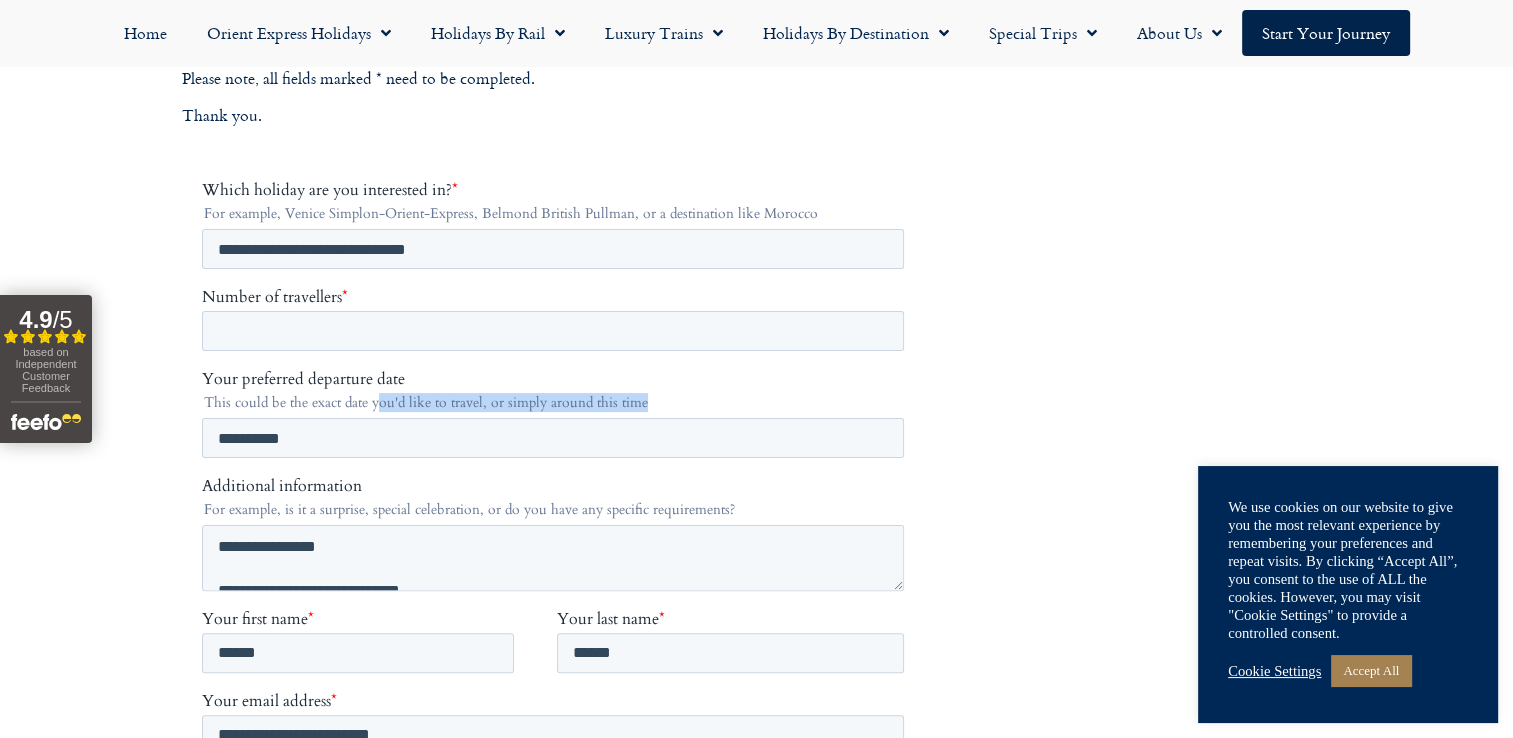scroll, scrollTop: 400, scrollLeft: 0, axis: vertical 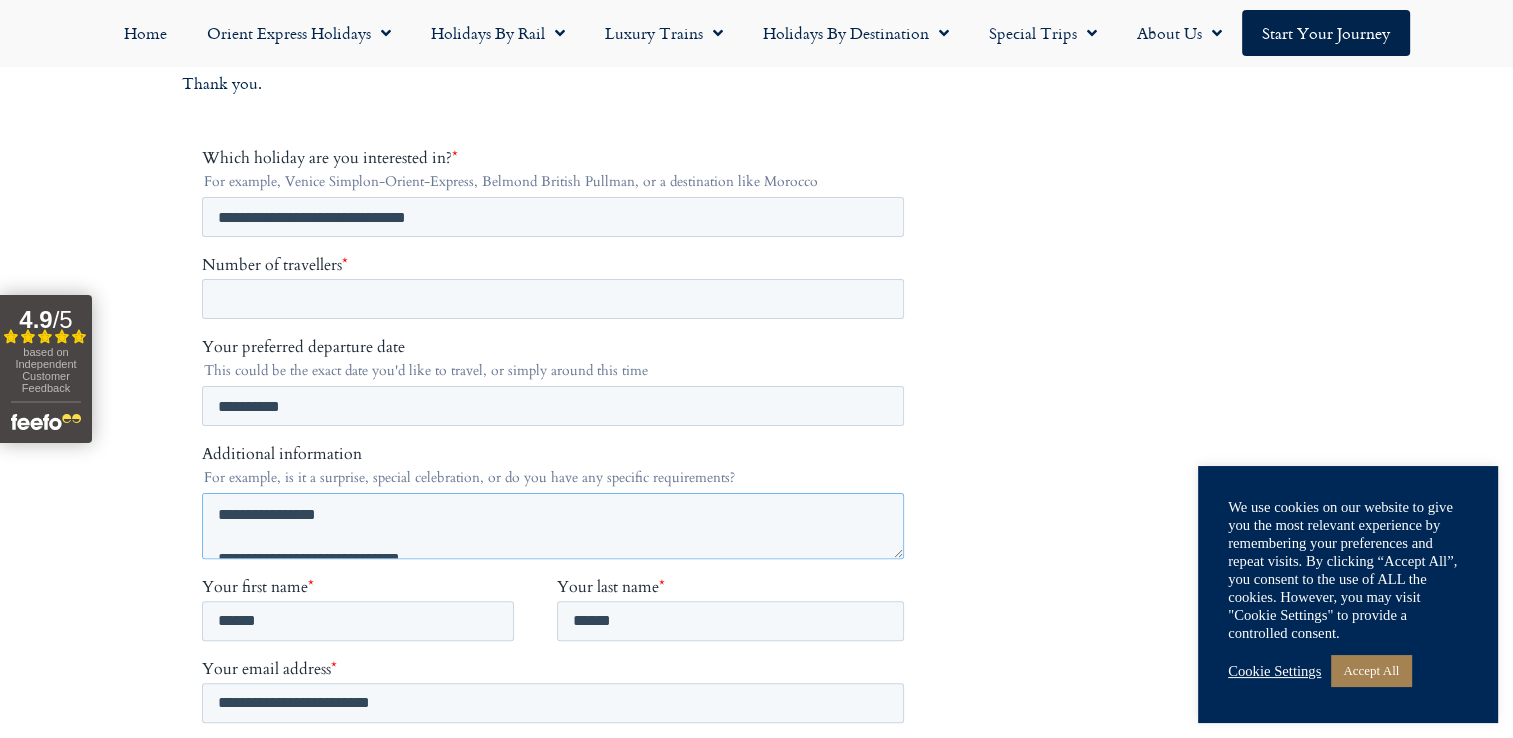 drag, startPoint x: 230, startPoint y: 499, endPoint x: 206, endPoint y: 499, distance: 24 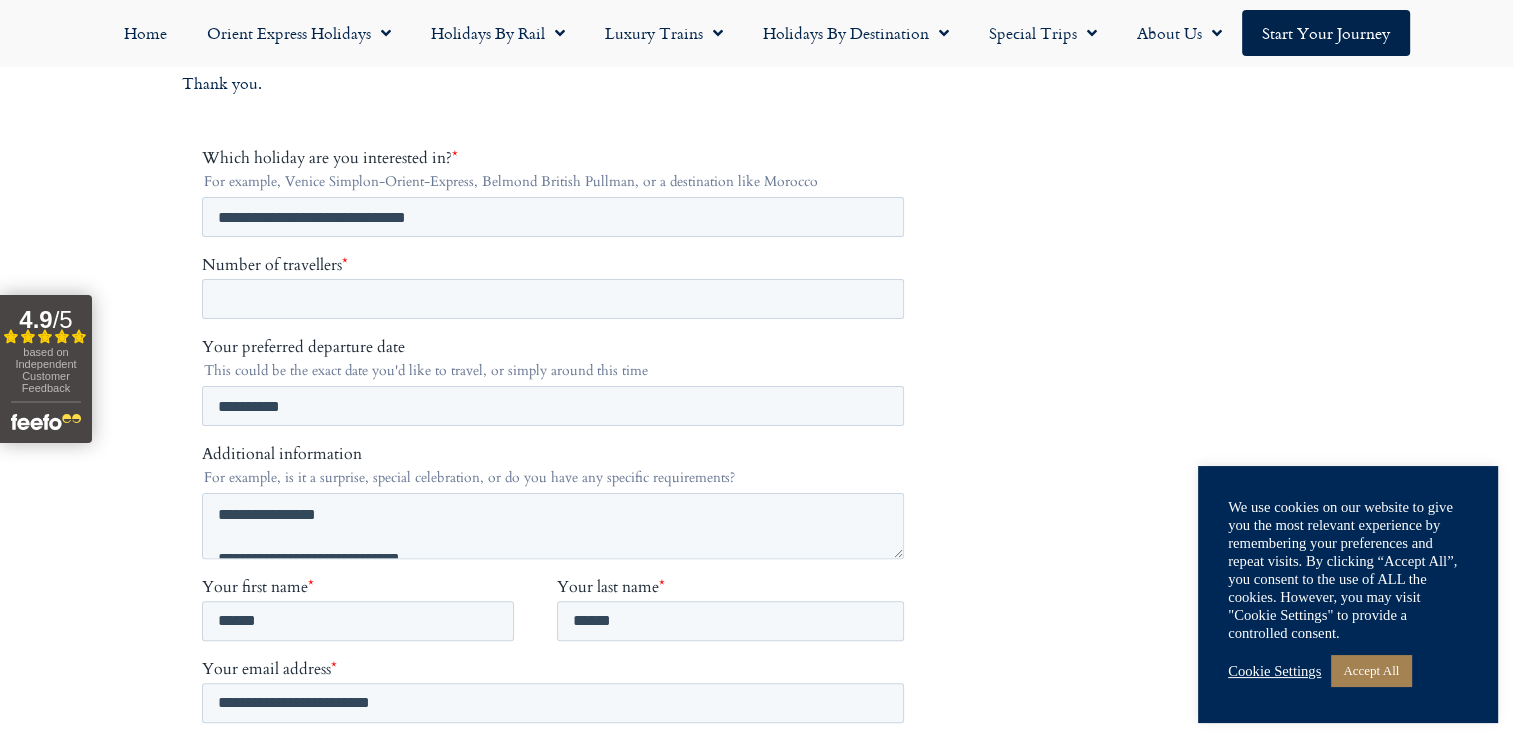 click at bounding box center (557, 726) 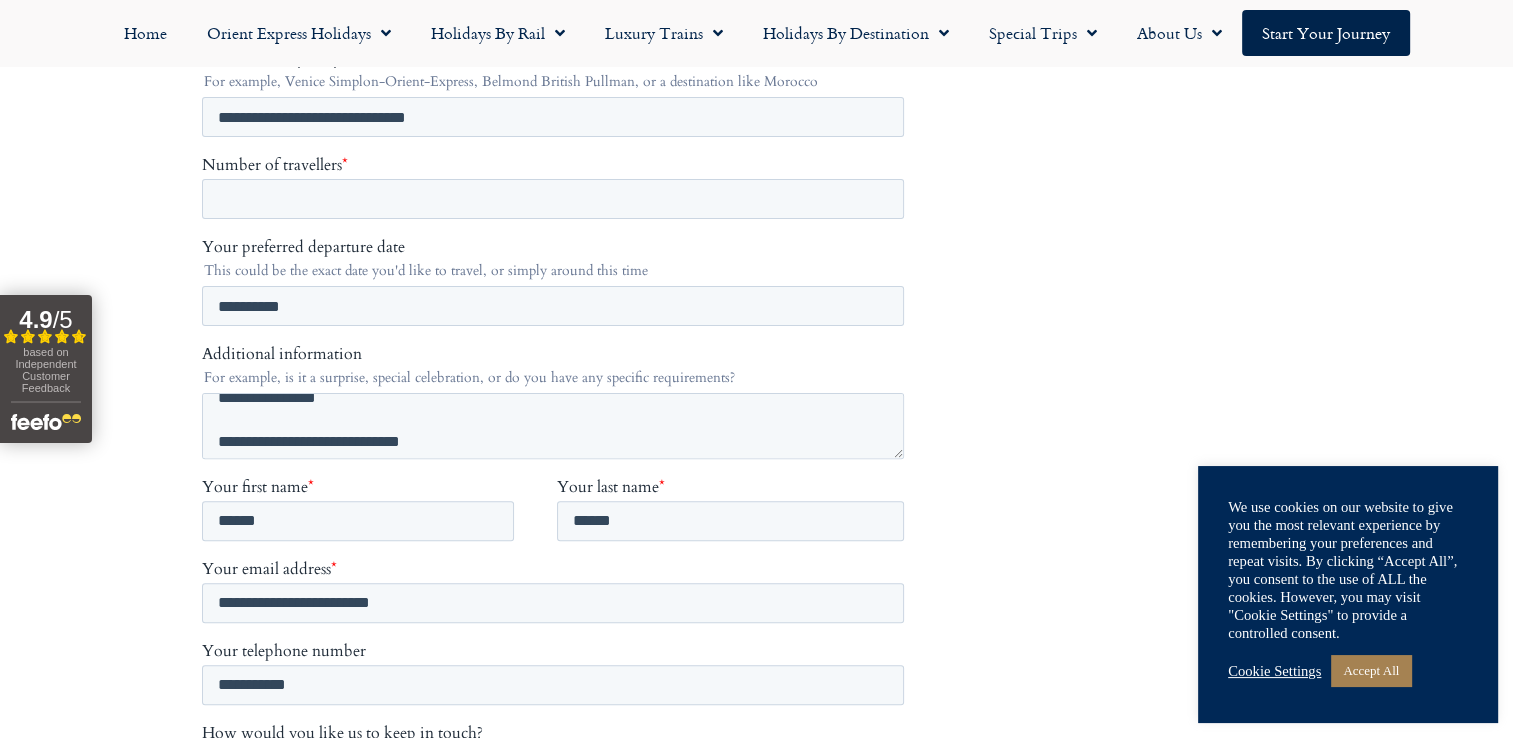 scroll, scrollTop: 22, scrollLeft: 0, axis: vertical 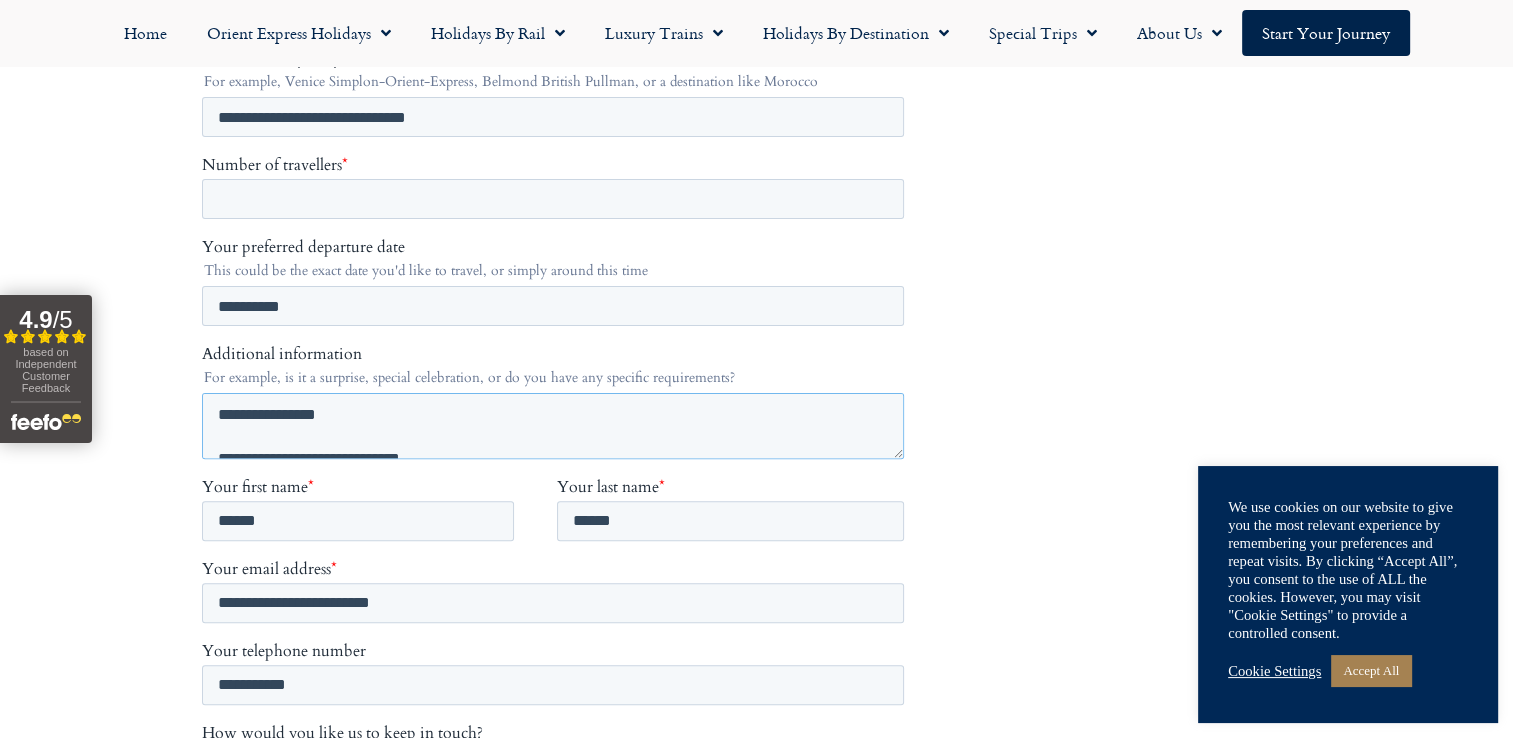 drag, startPoint x: 265, startPoint y: 407, endPoint x: 151, endPoint y: 387, distance: 115.74109 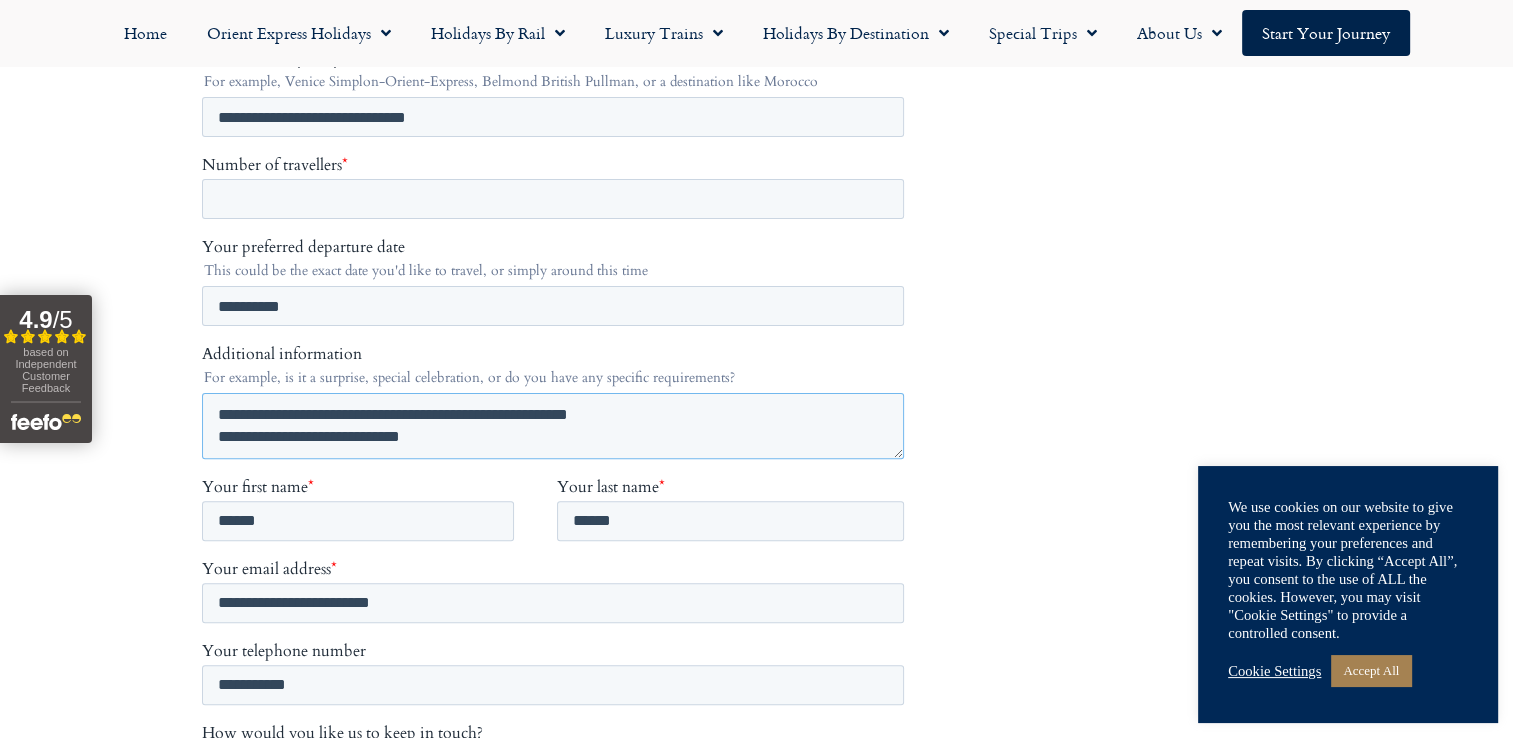drag, startPoint x: 242, startPoint y: 432, endPoint x: 169, endPoint y: 440, distance: 73.43705 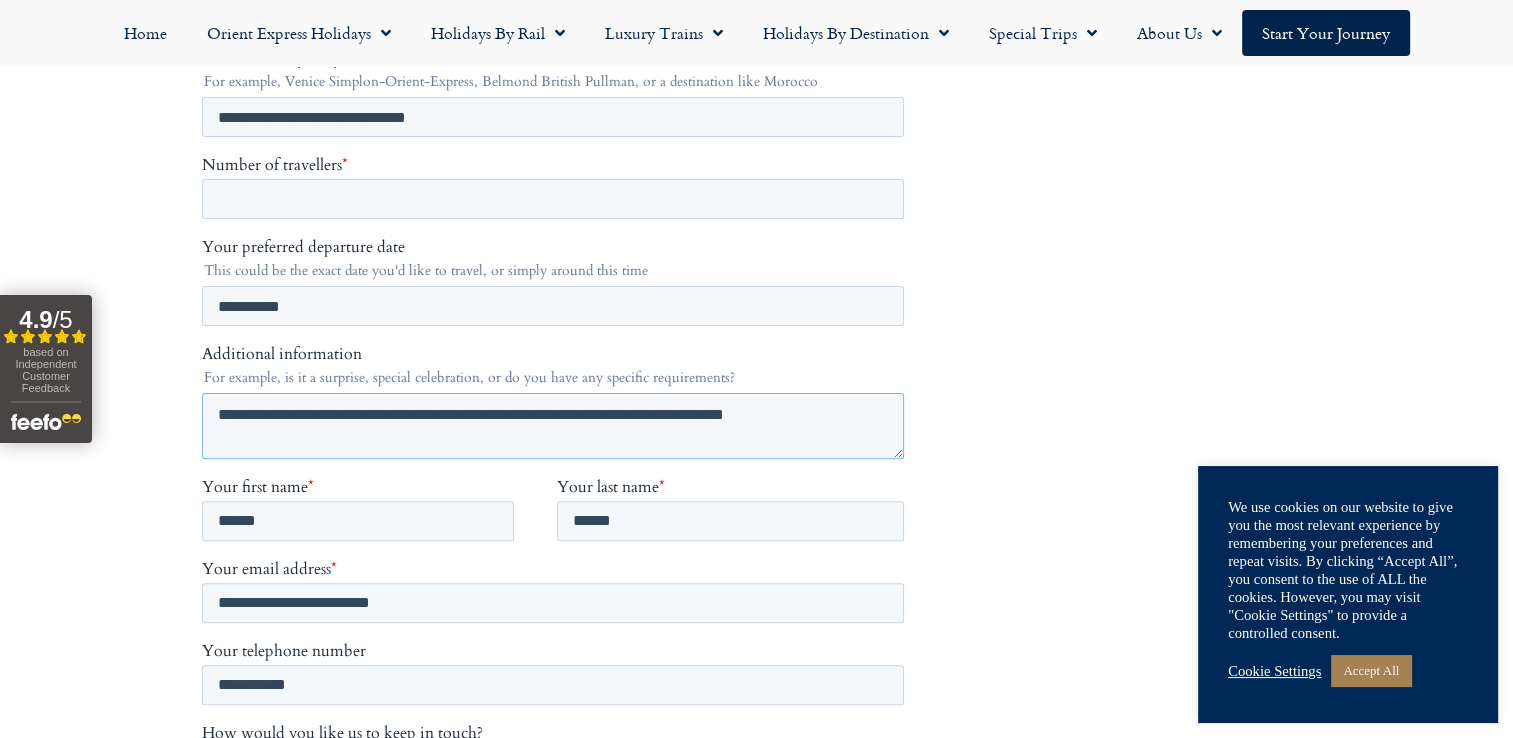 click on "**********" at bounding box center [552, 426] 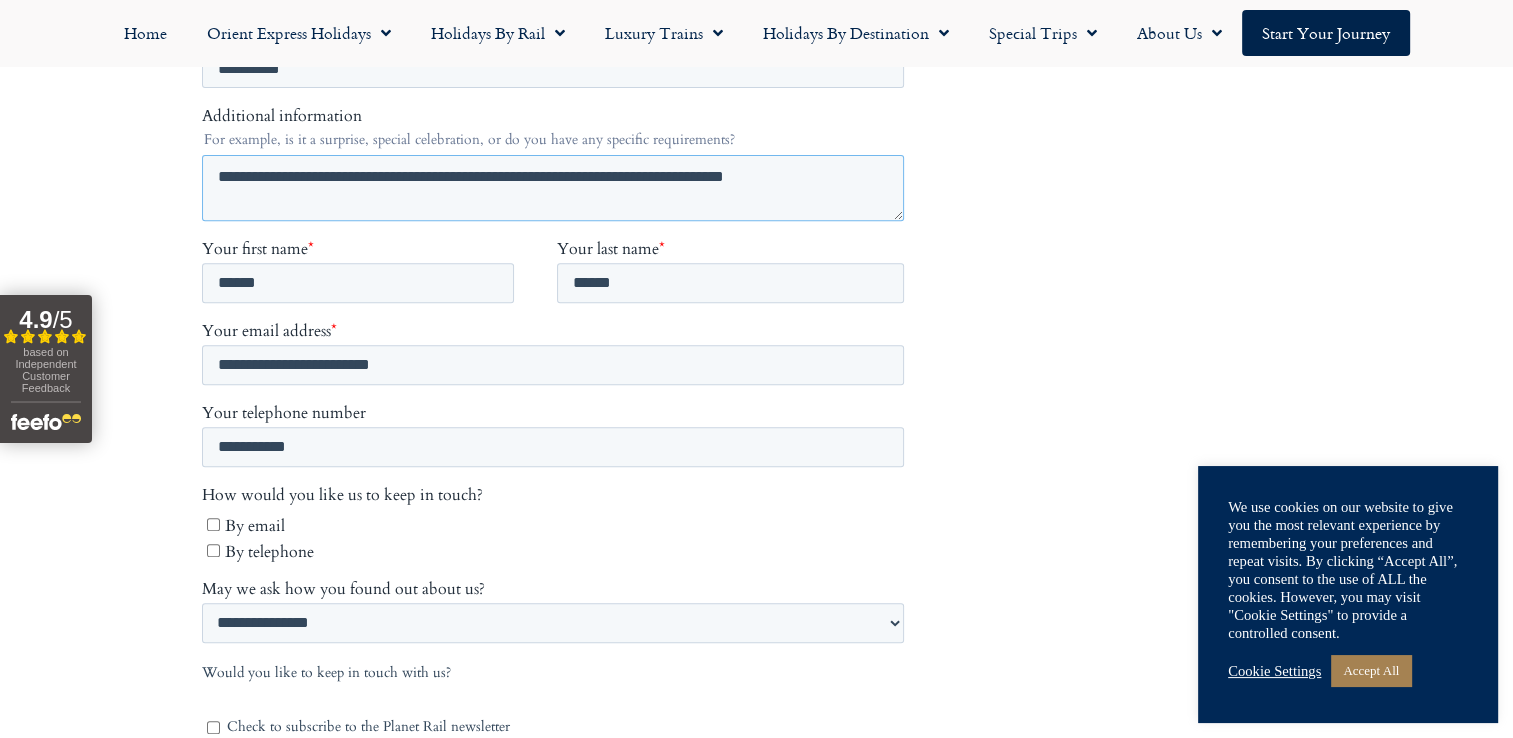 scroll, scrollTop: 600, scrollLeft: 0, axis: vertical 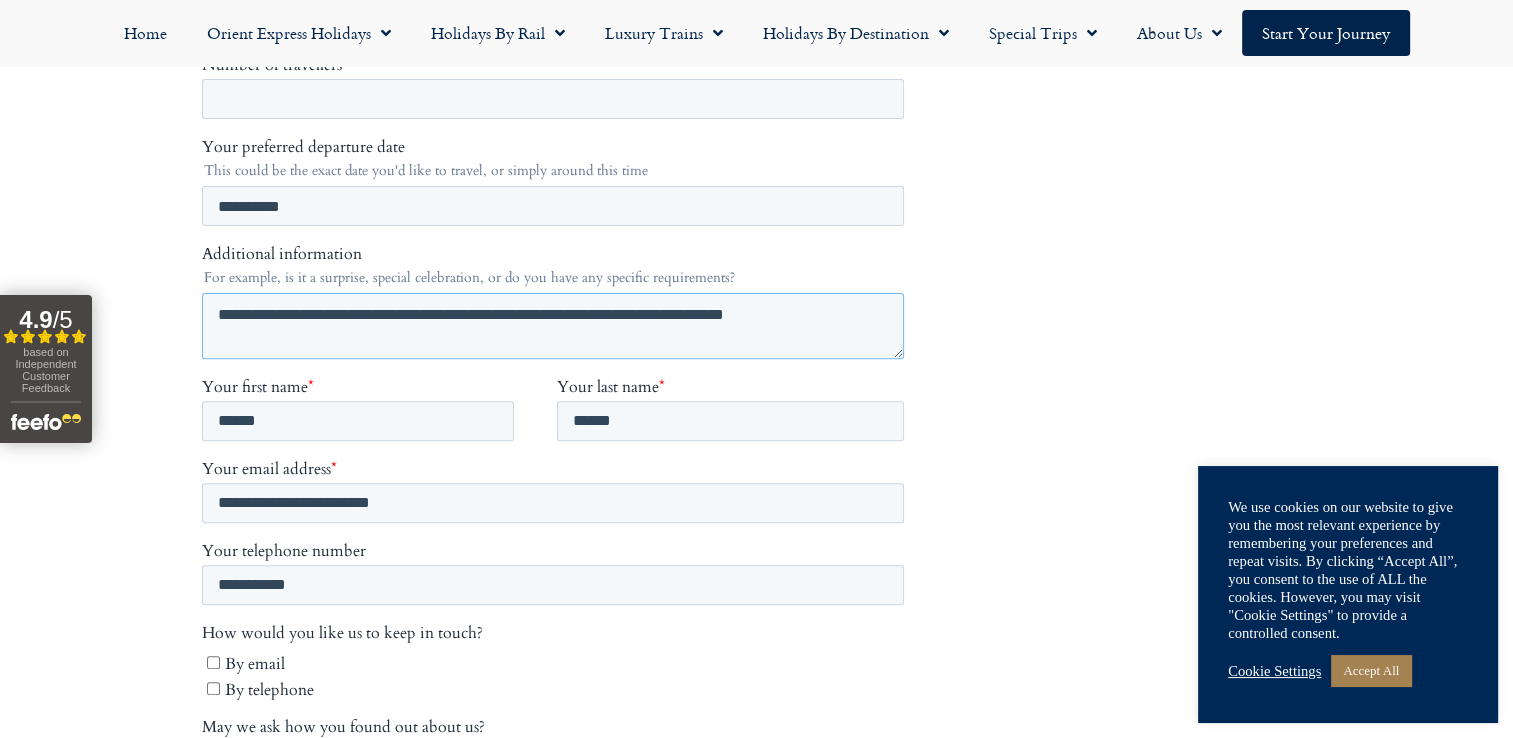 type on "**********" 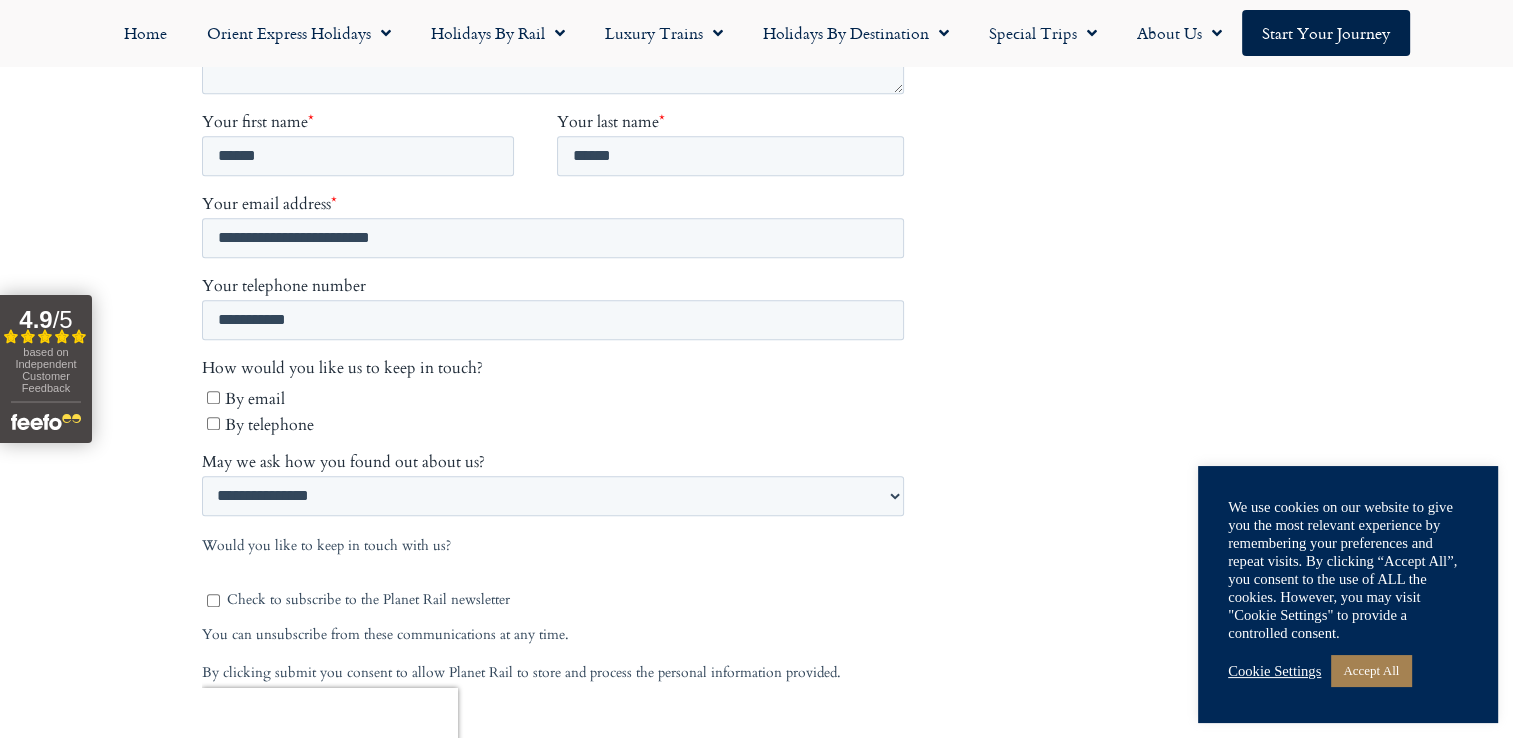 scroll, scrollTop: 900, scrollLeft: 0, axis: vertical 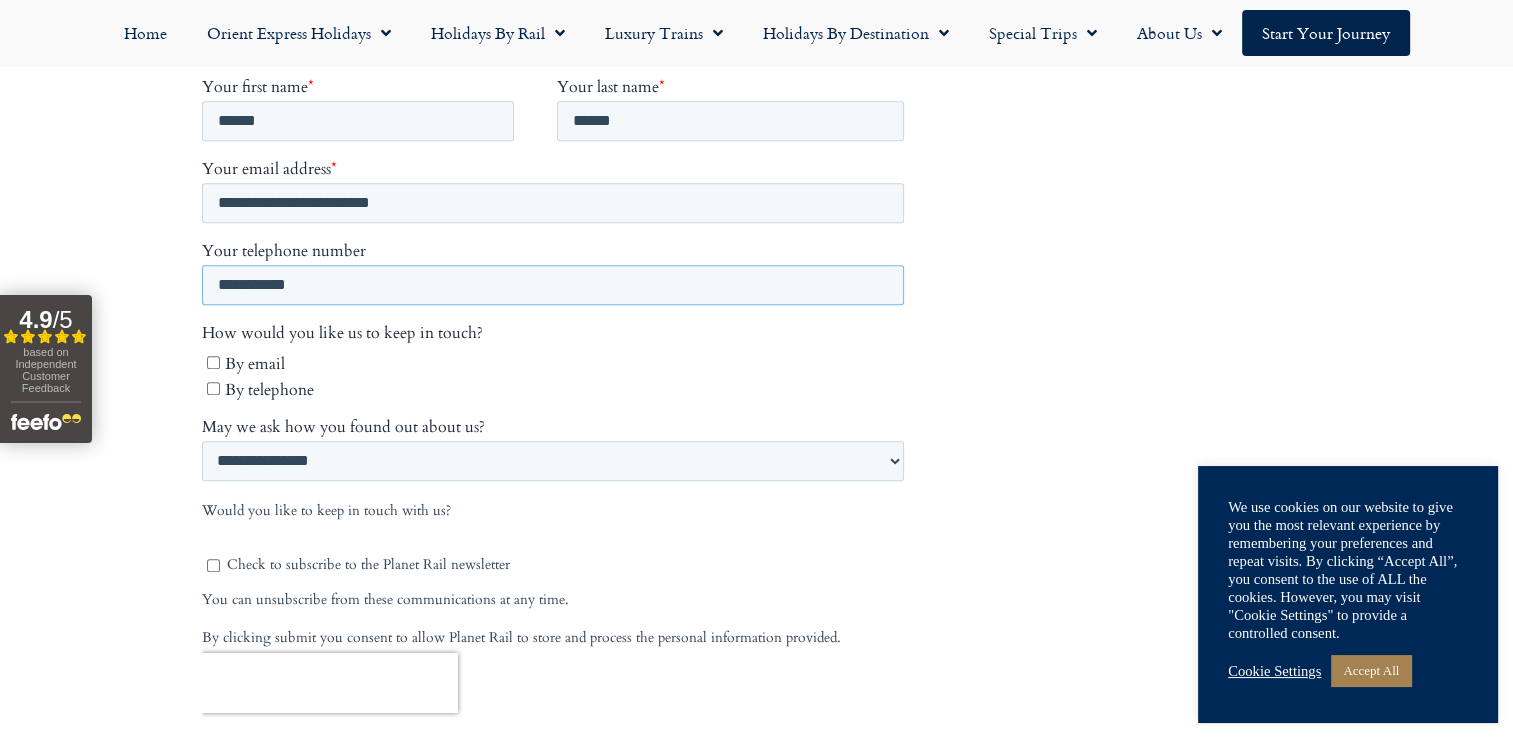 drag, startPoint x: 366, startPoint y: 294, endPoint x: 246, endPoint y: 281, distance: 120.70211 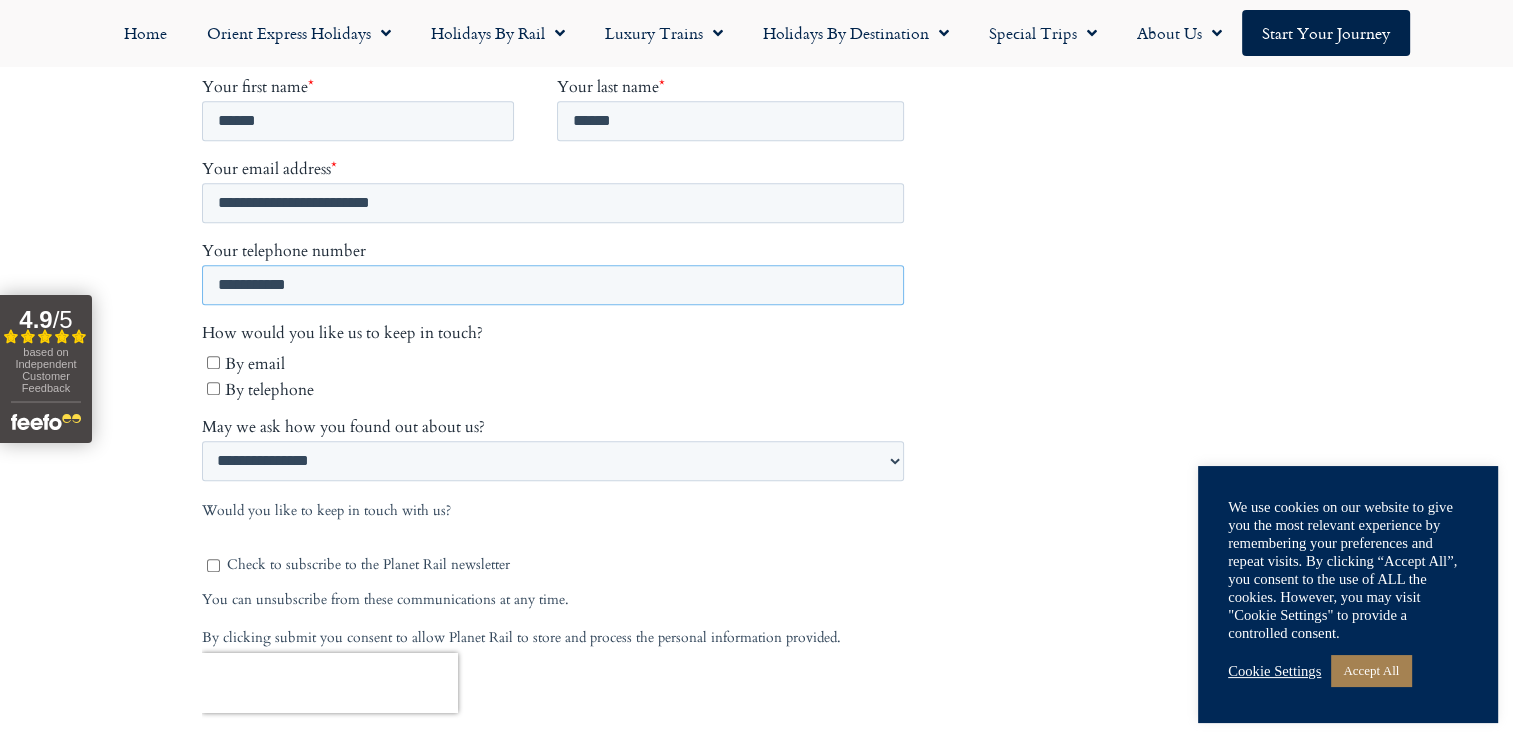 click on "**********" 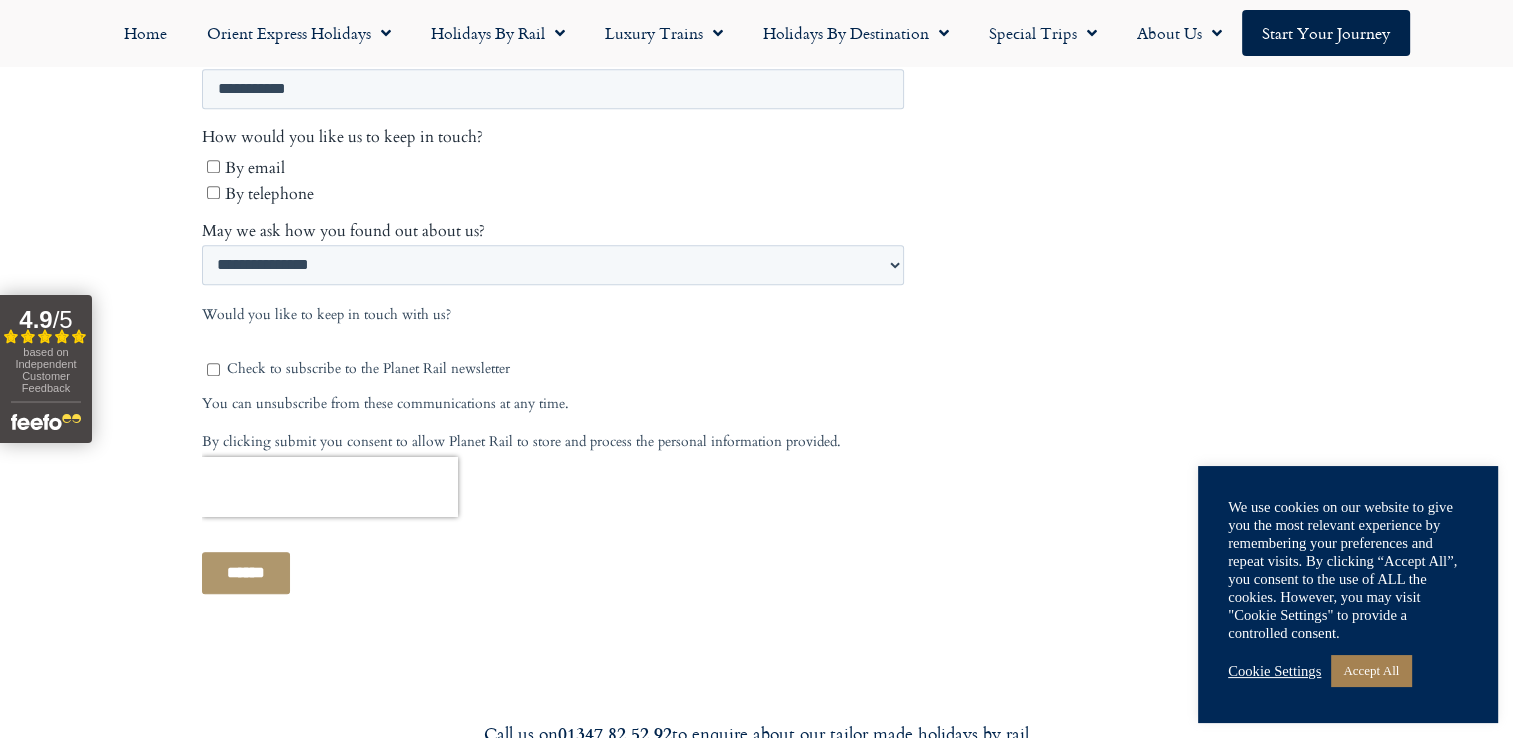 scroll, scrollTop: 1100, scrollLeft: 0, axis: vertical 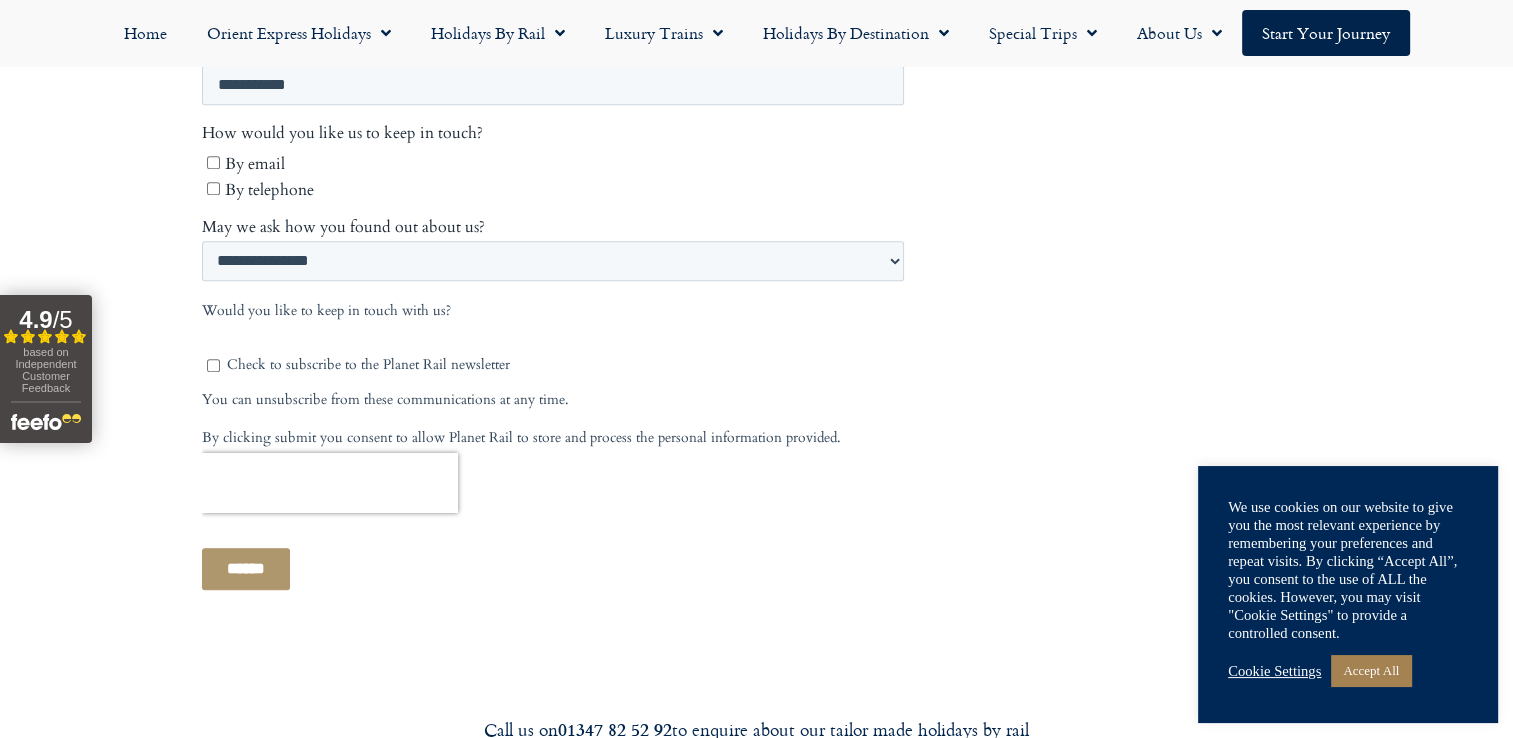 click on "******" at bounding box center (245, 570) 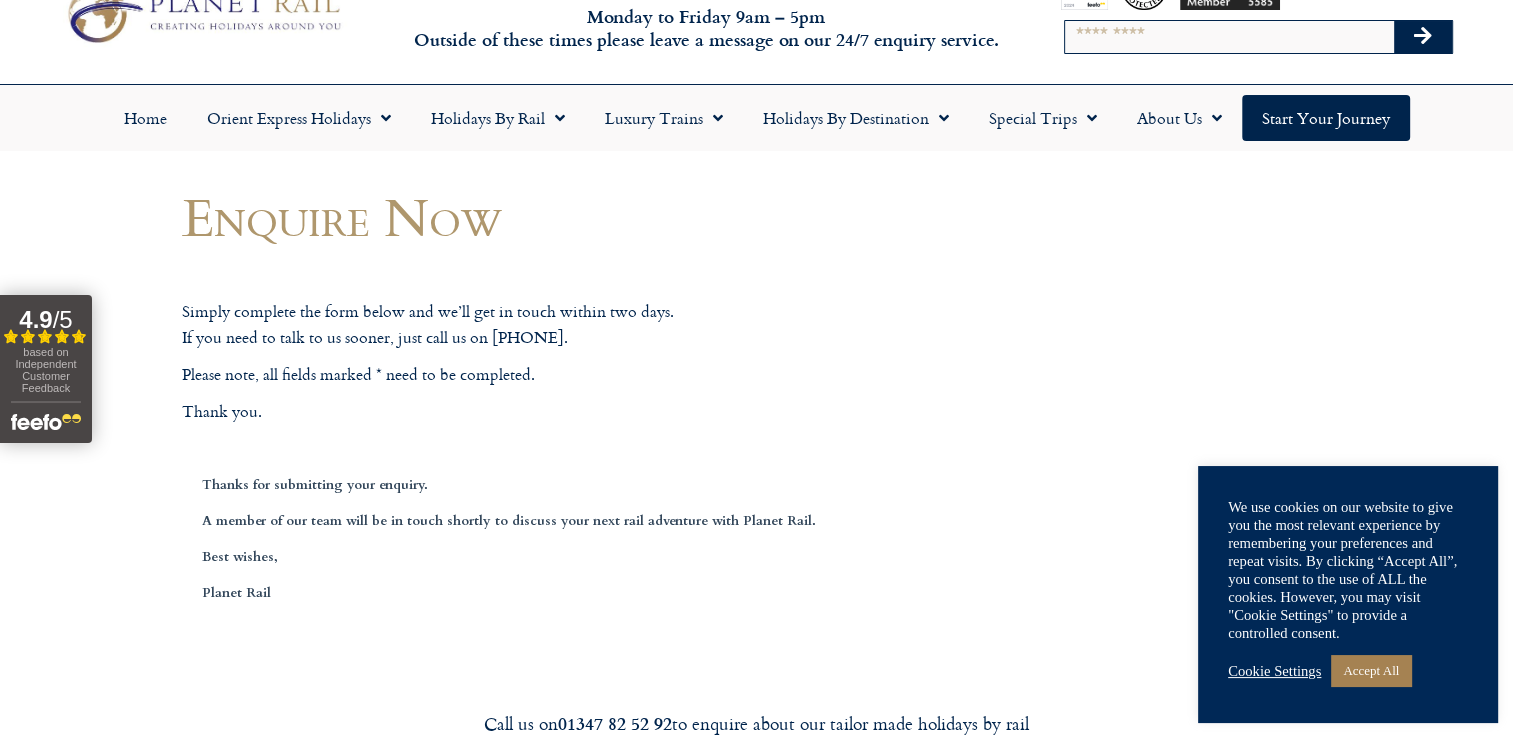 scroll, scrollTop: 0, scrollLeft: 0, axis: both 